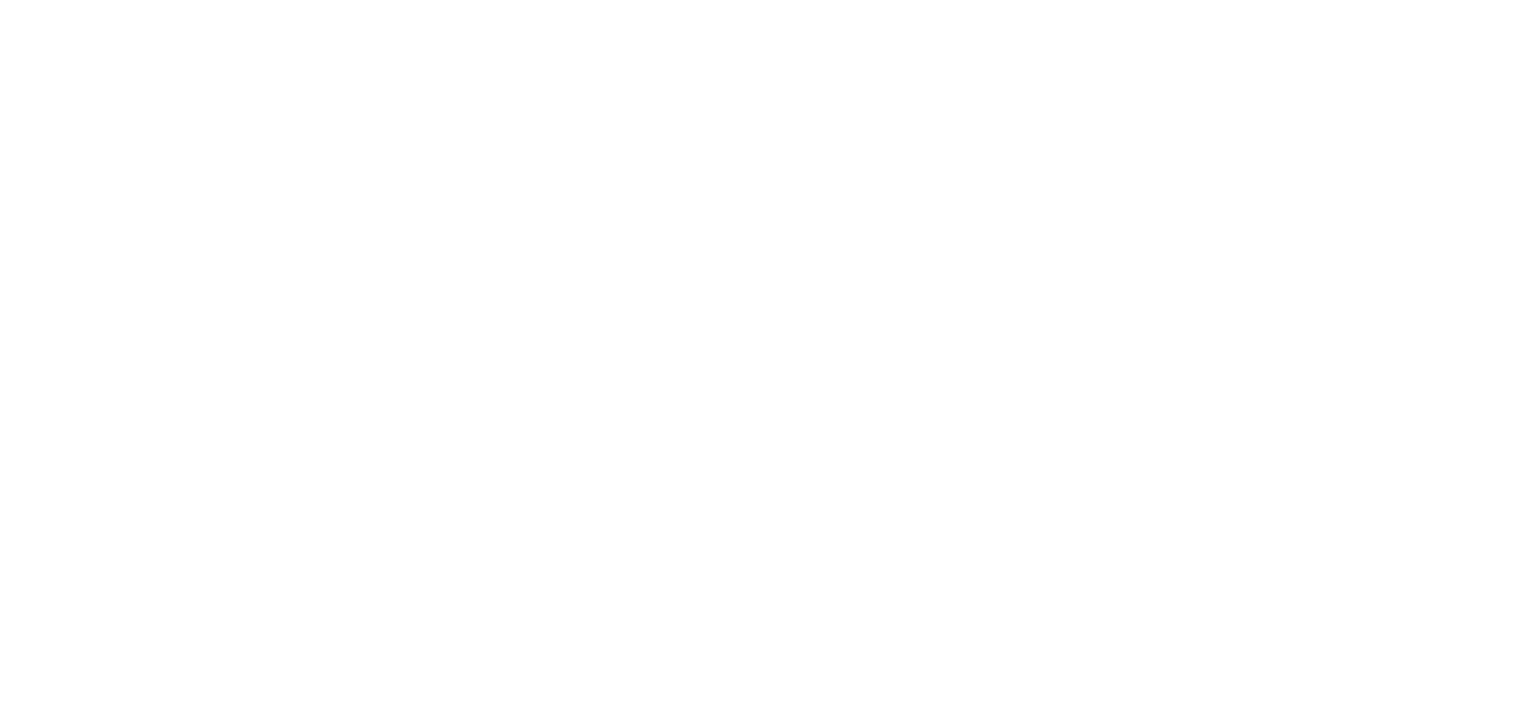 scroll, scrollTop: 0, scrollLeft: 0, axis: both 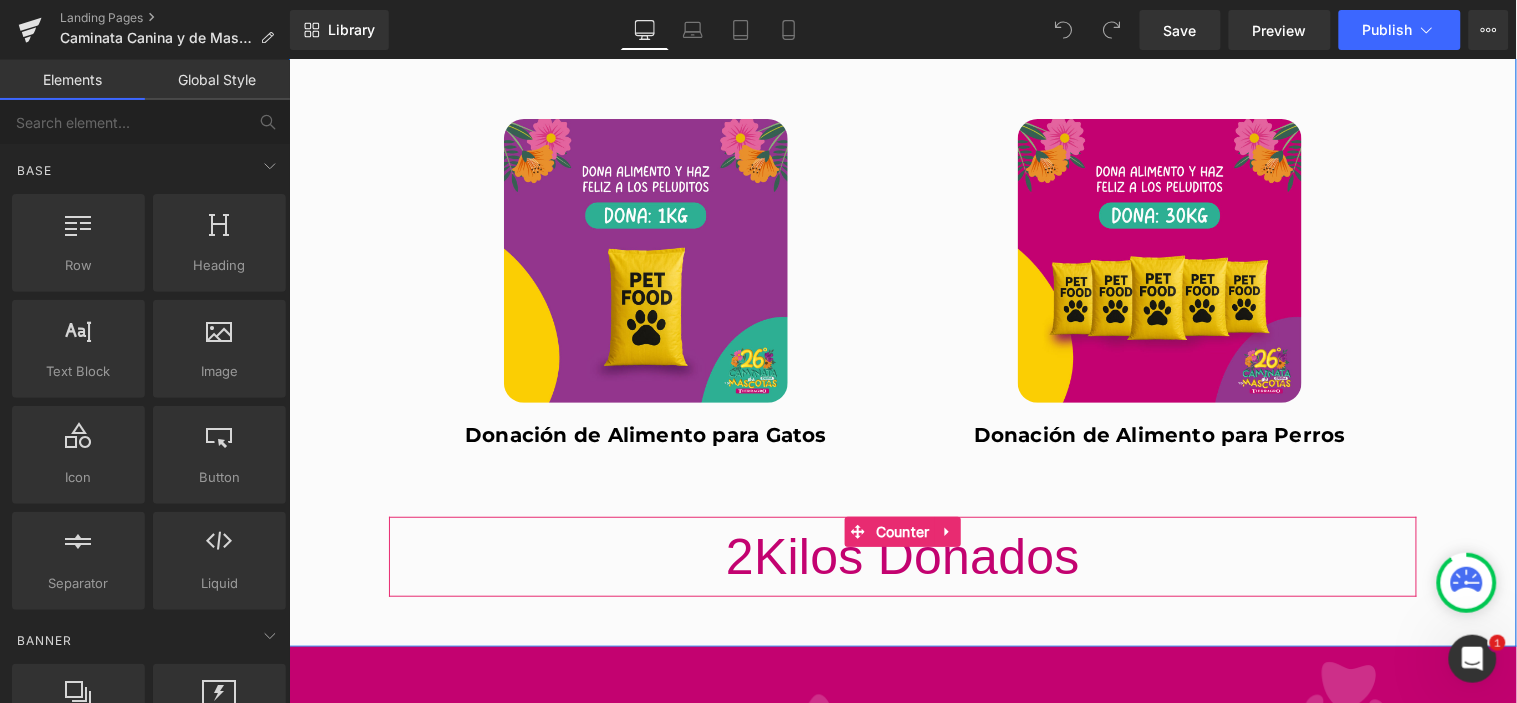 click on "2" at bounding box center [739, 556] 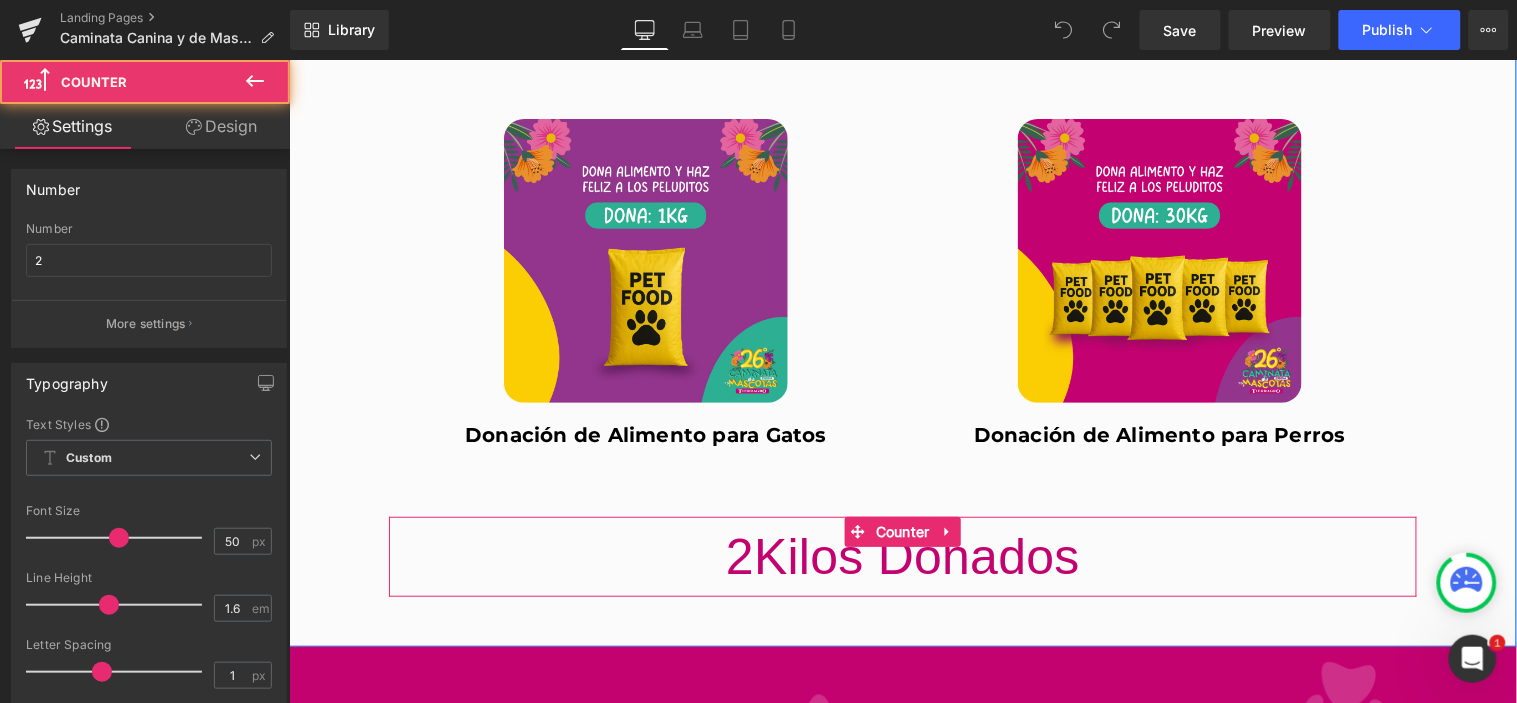 click on "2" at bounding box center [739, 556] 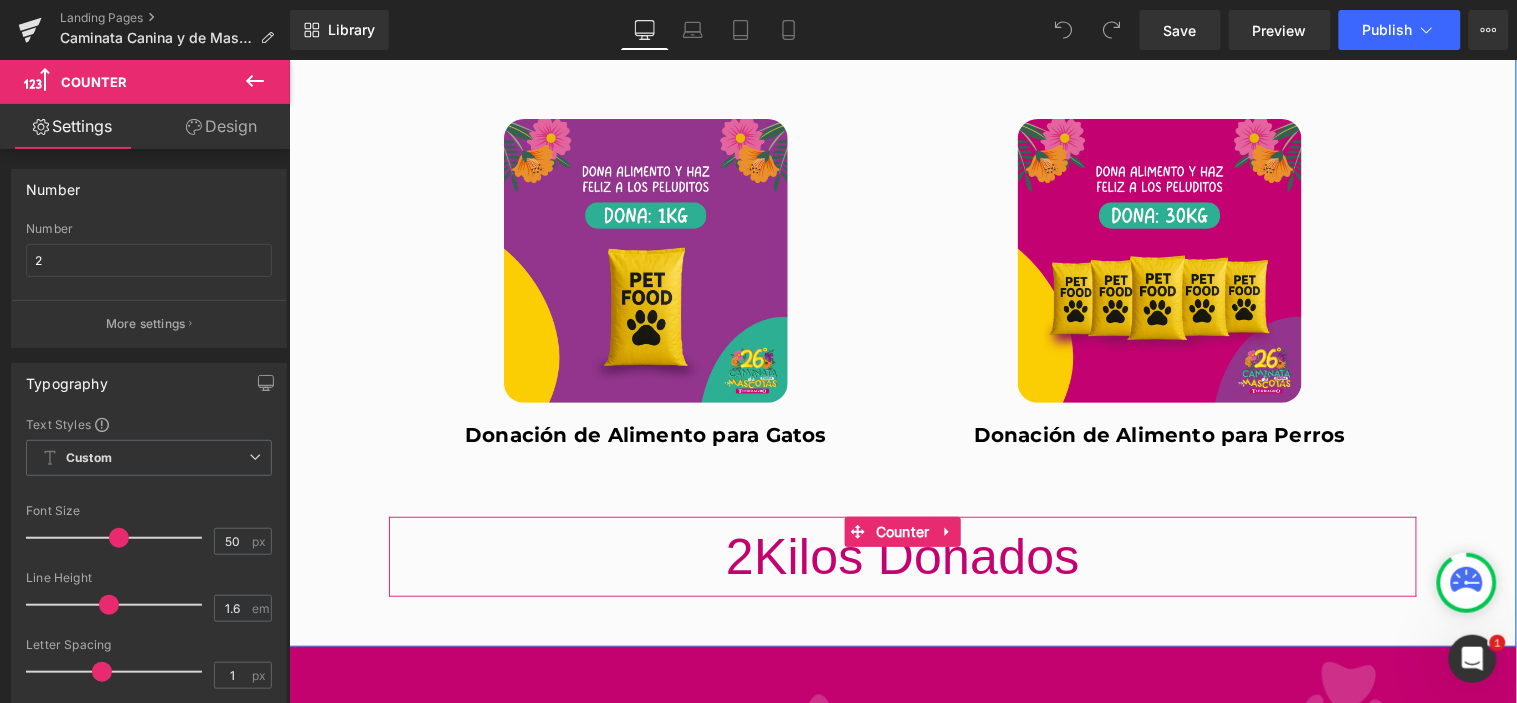click on "2" at bounding box center [739, 556] 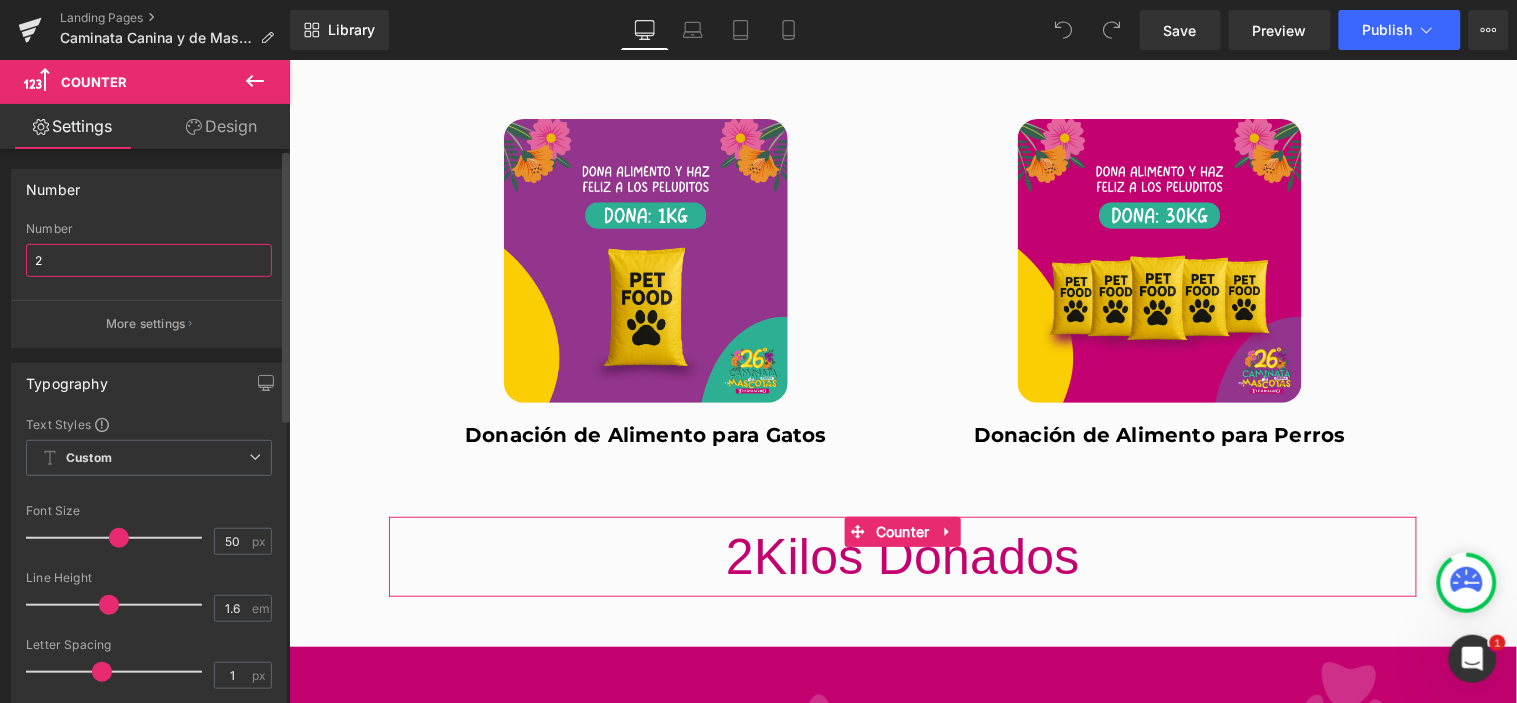 click on "2" at bounding box center [149, 260] 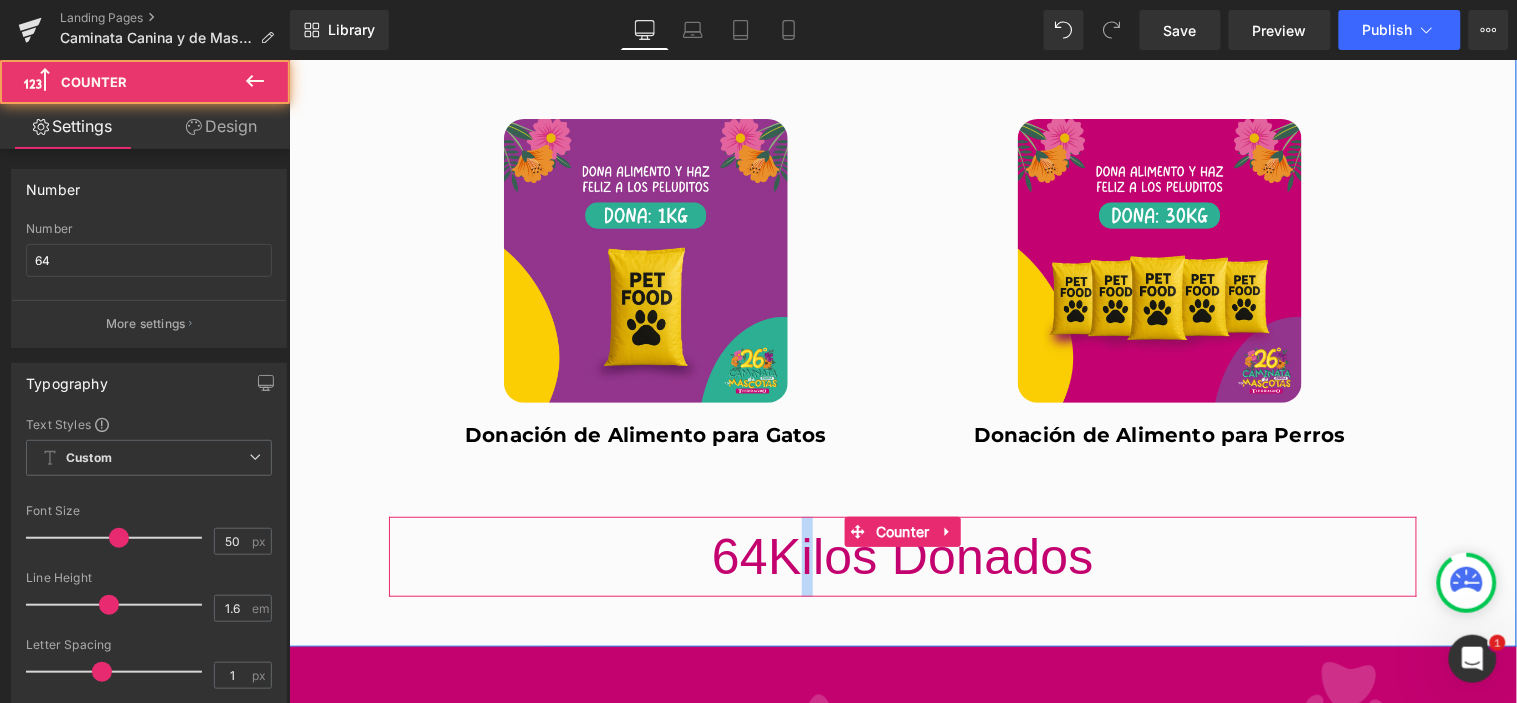 drag, startPoint x: 787, startPoint y: 586, endPoint x: 791, endPoint y: 567, distance: 19.416489 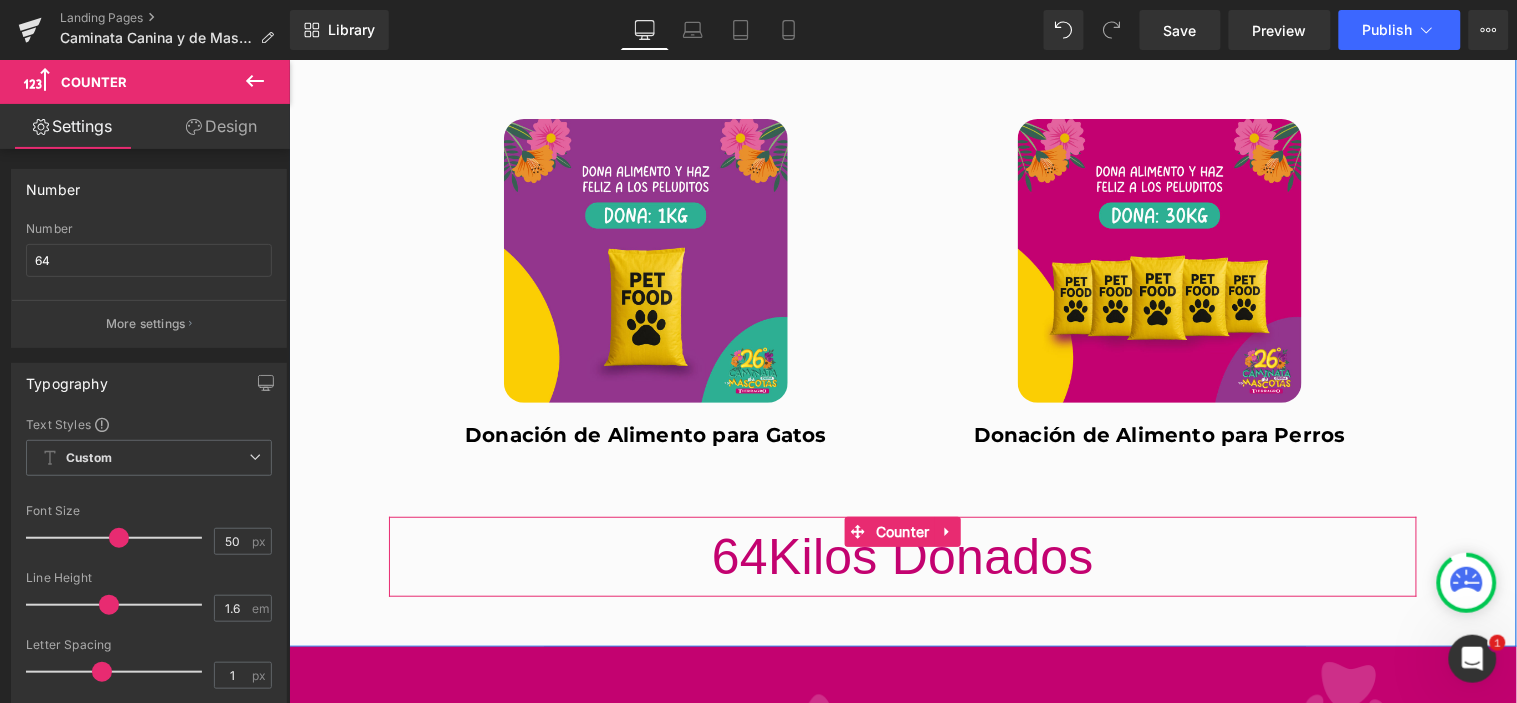 click on "64" at bounding box center (739, 556) 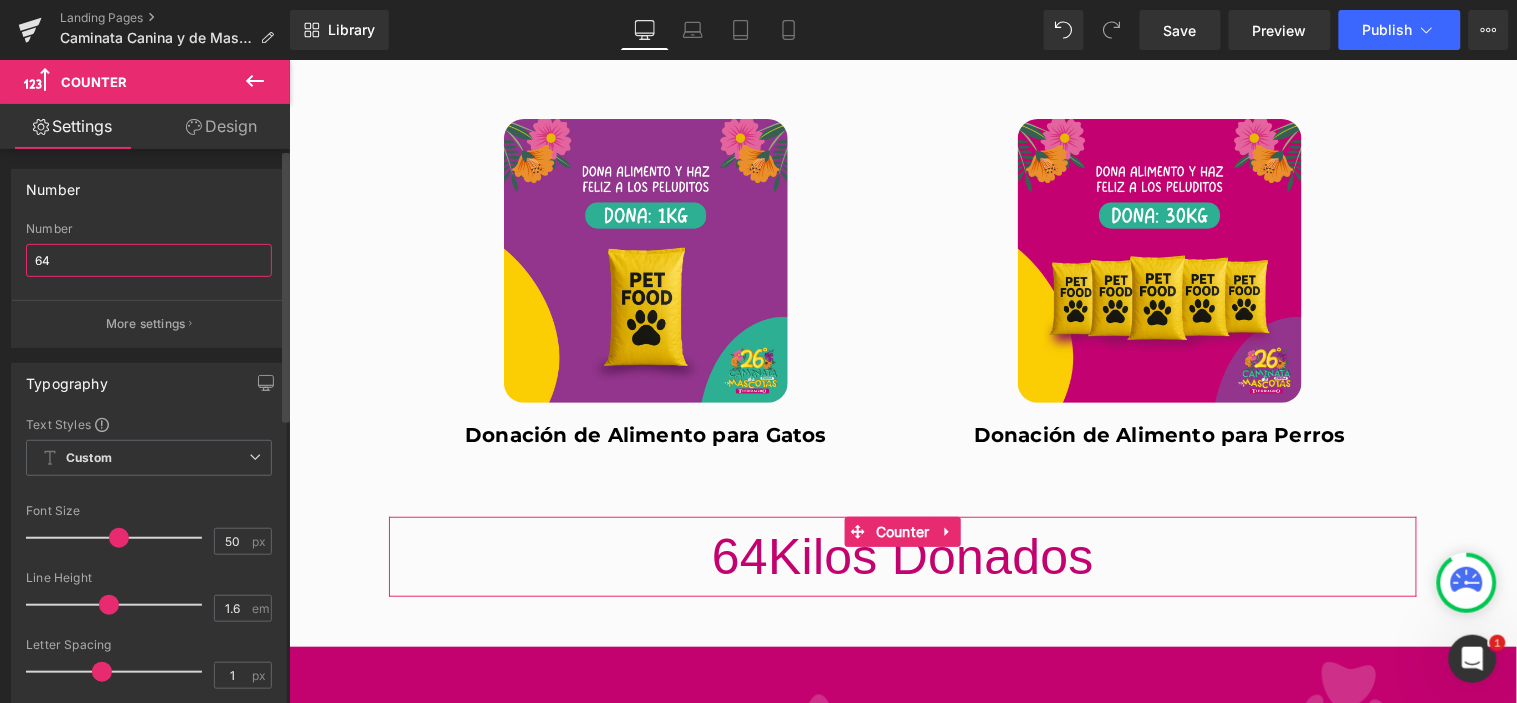 click on "64" at bounding box center [149, 260] 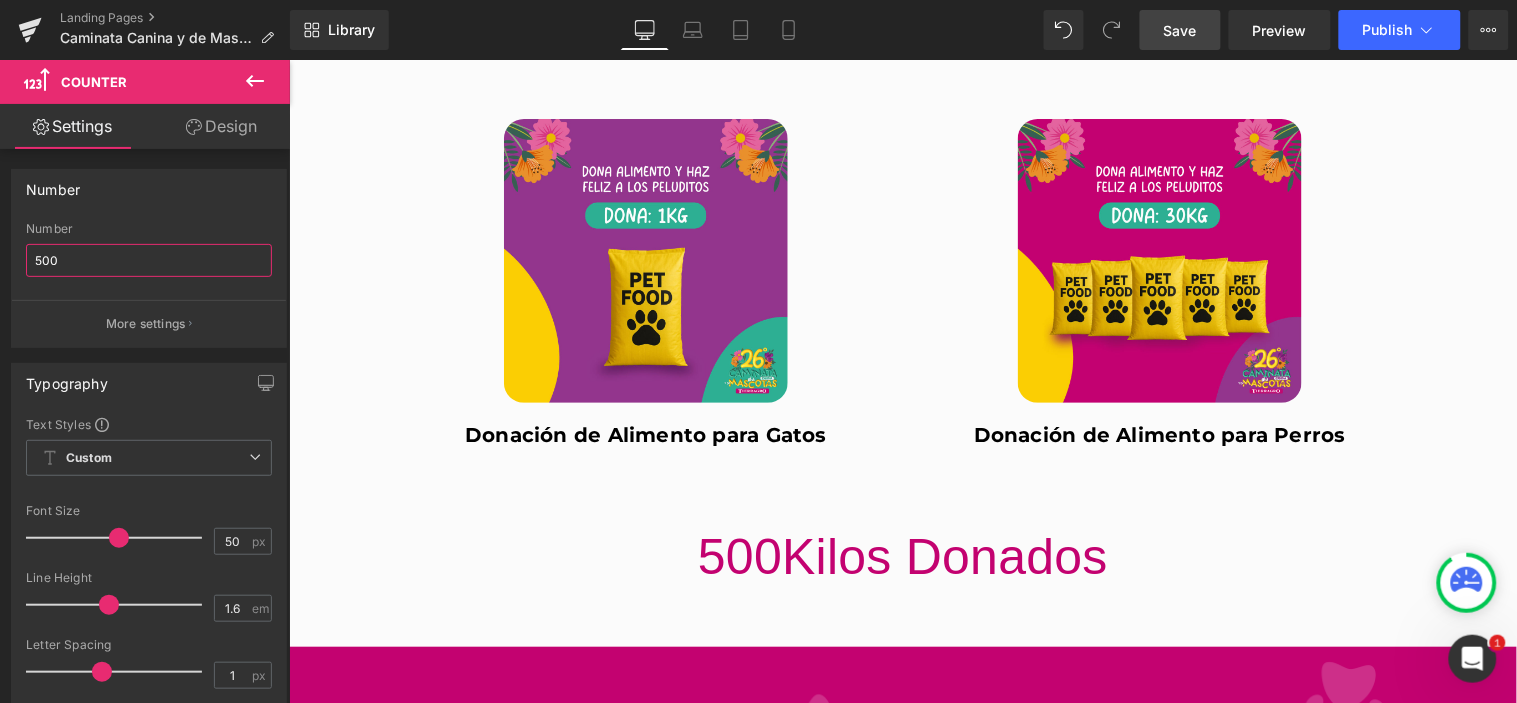 type on "500" 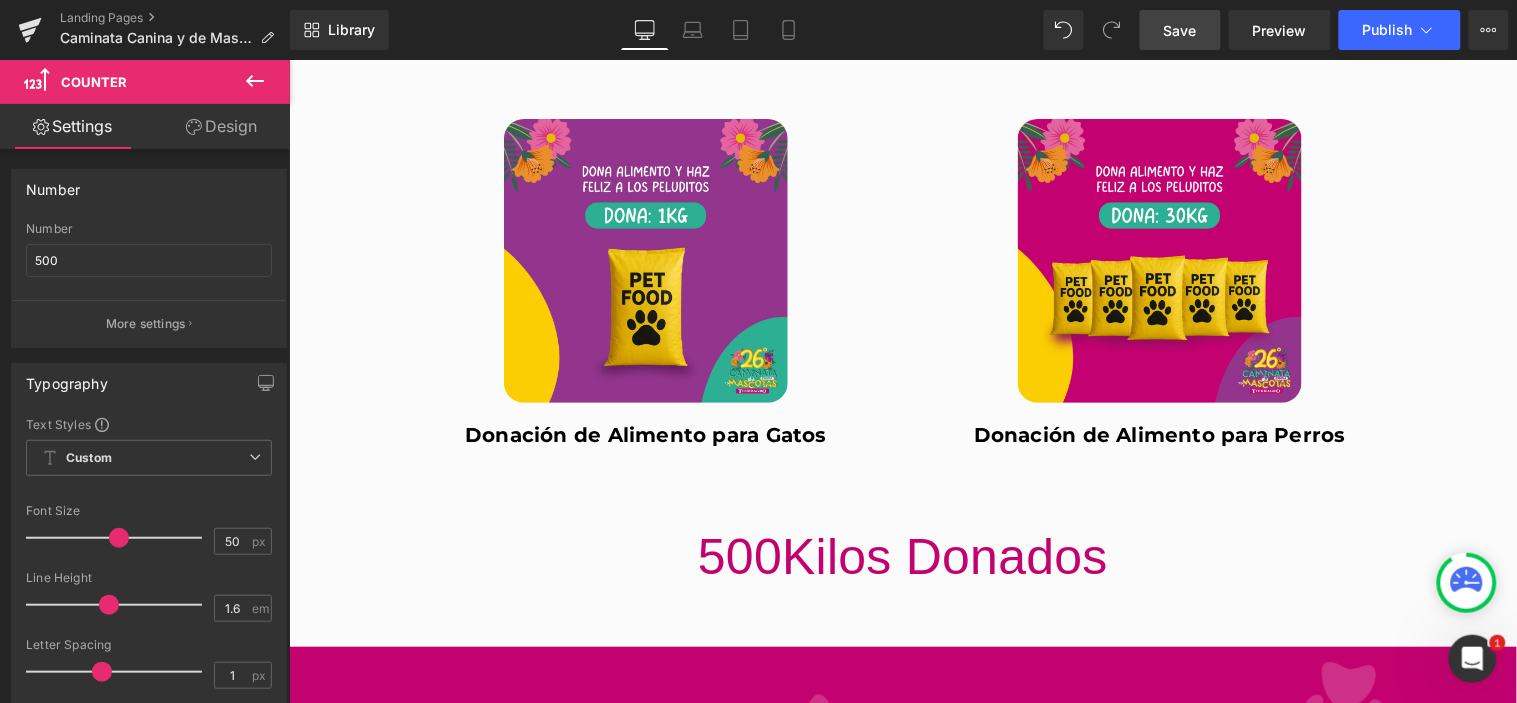 click on "Save" at bounding box center (1180, 30) 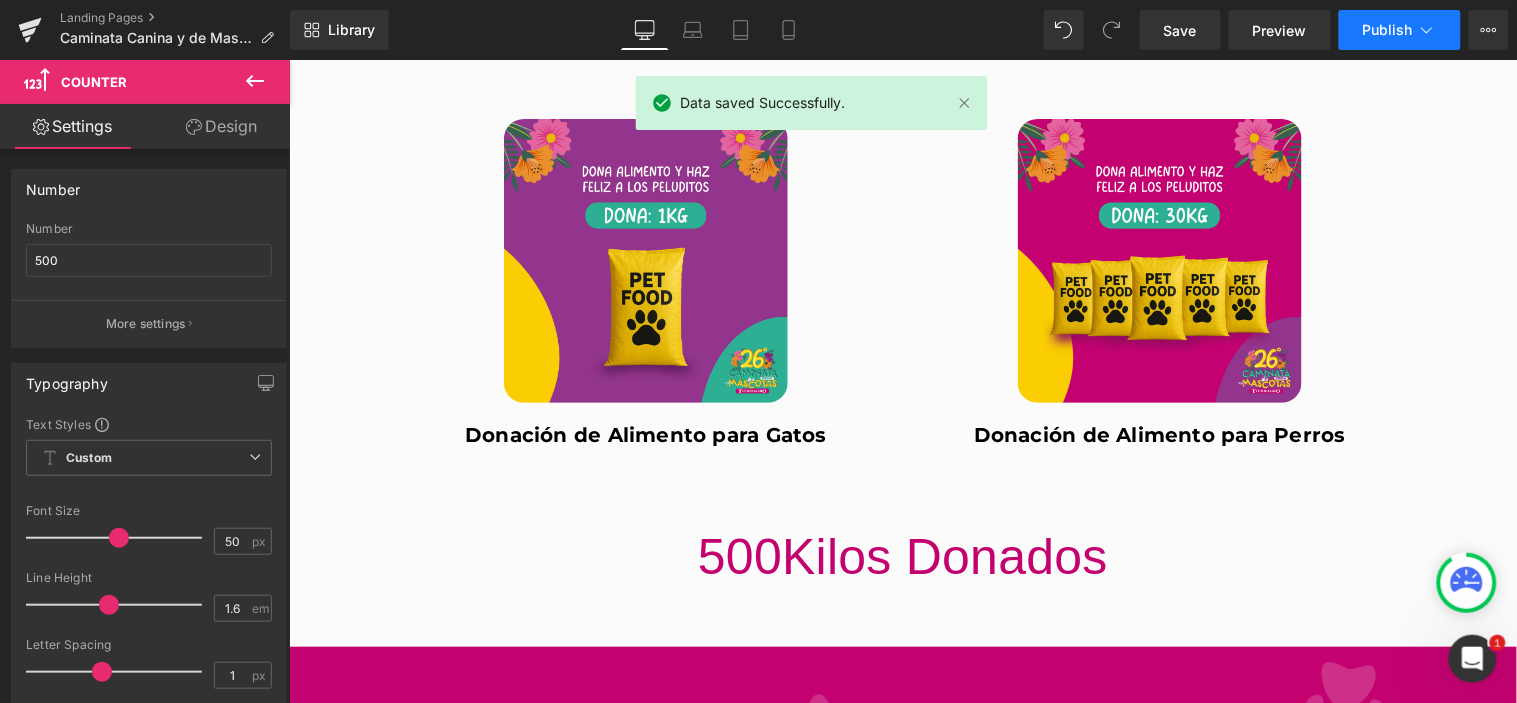 click on "Publish" at bounding box center (1388, 30) 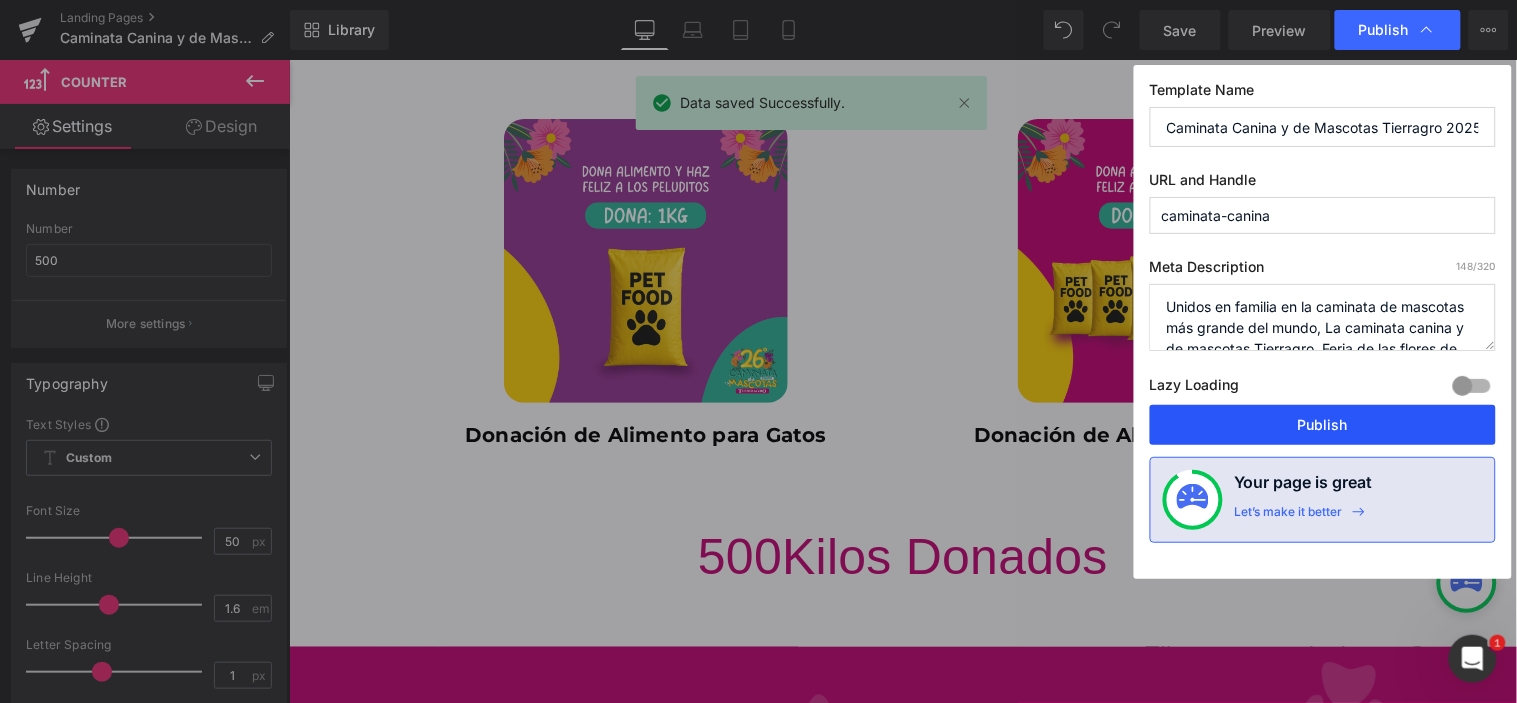 click on "Publish" at bounding box center (1323, 425) 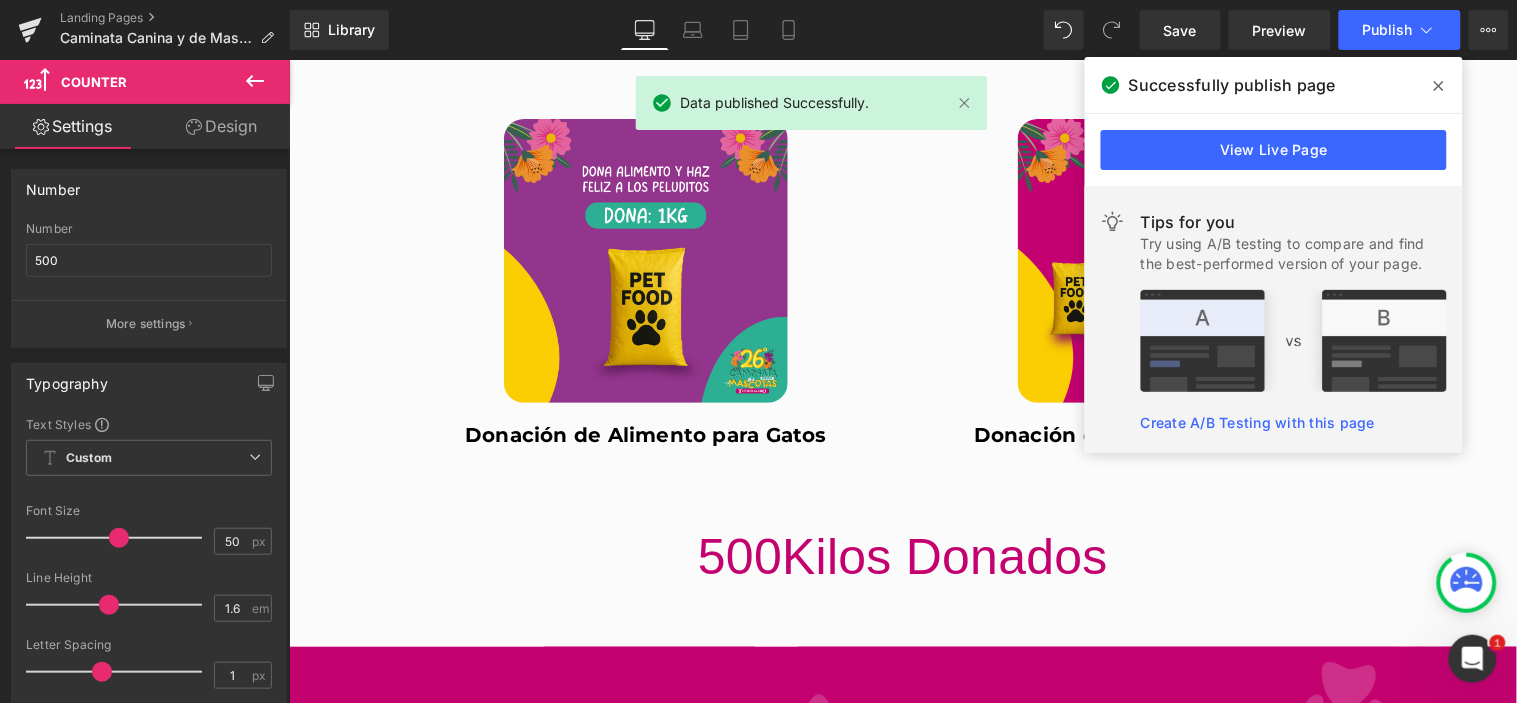 click 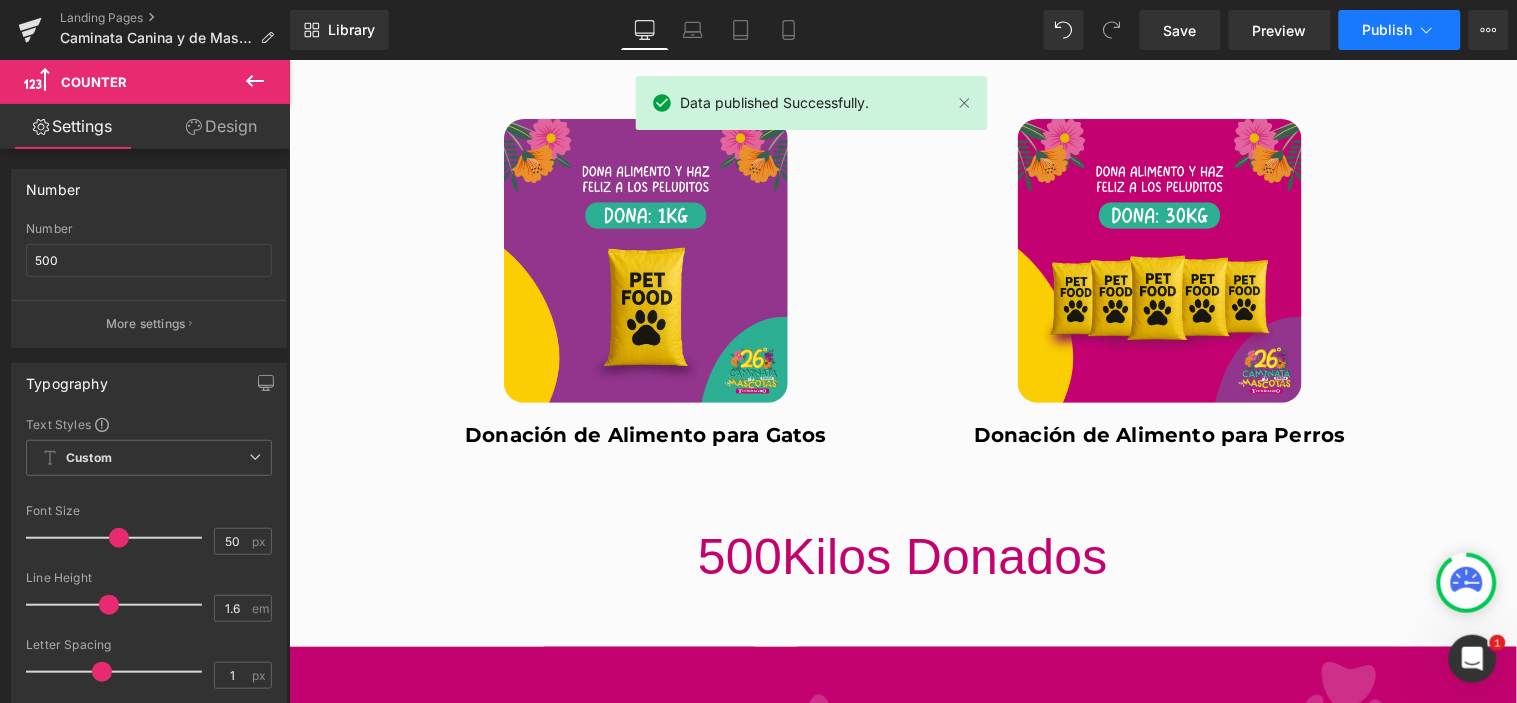 click 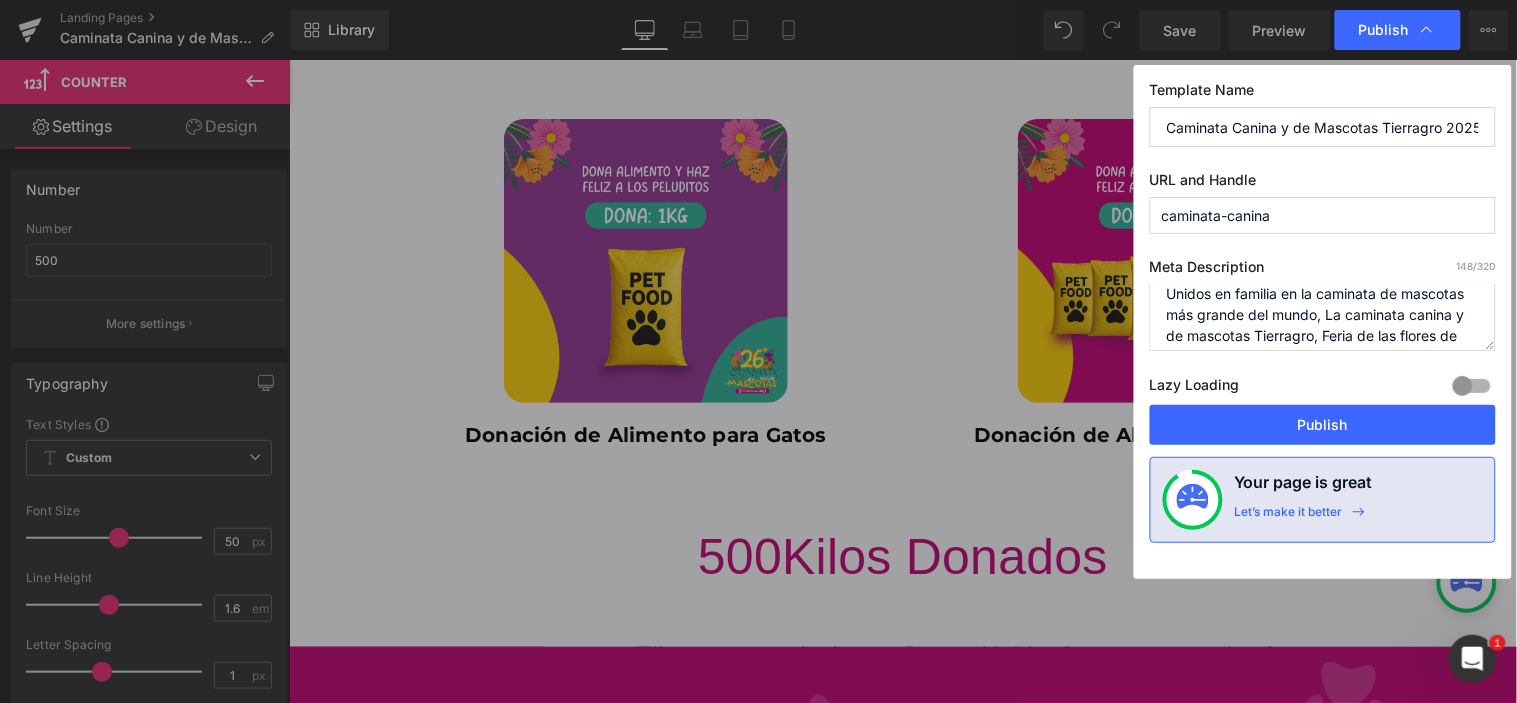 scroll, scrollTop: 0, scrollLeft: 0, axis: both 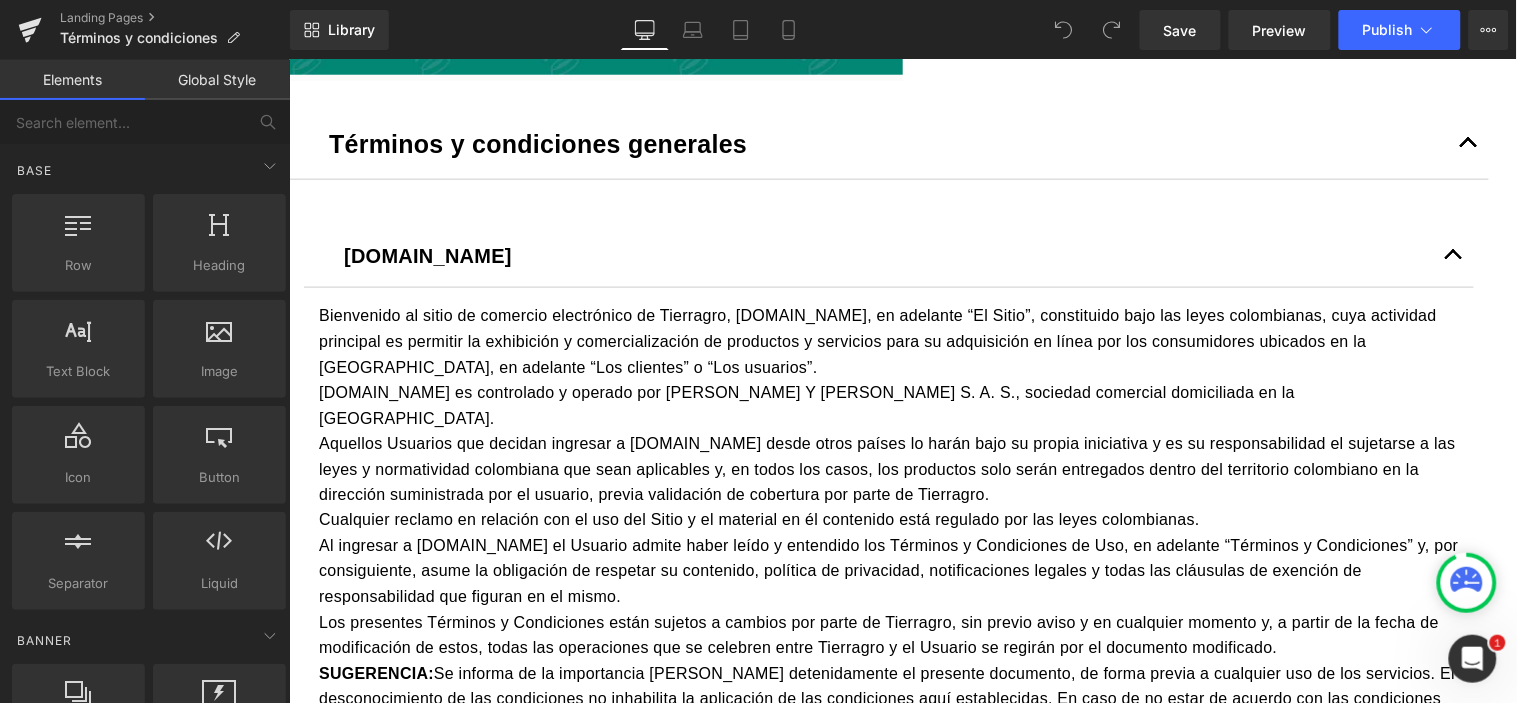 click at bounding box center (1453, 259) 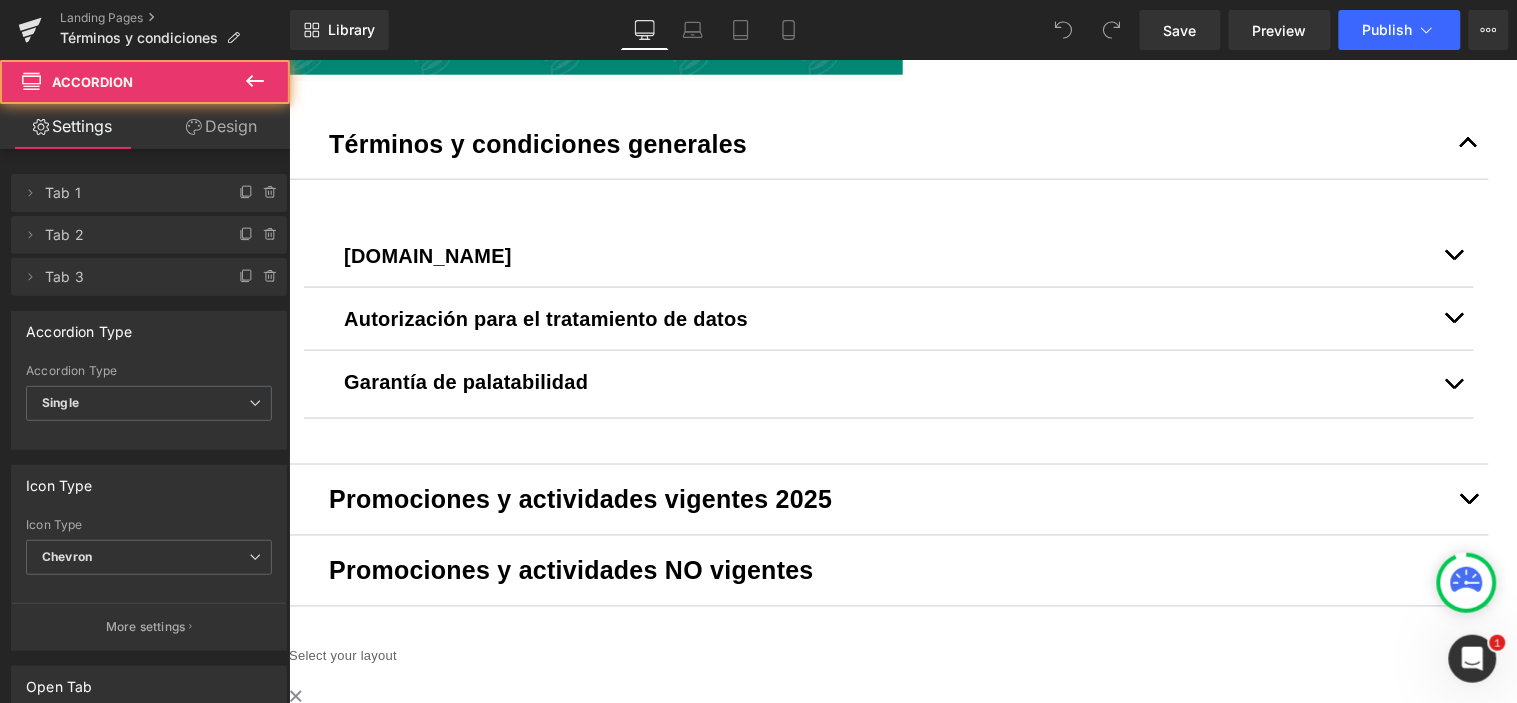 click at bounding box center [1453, 388] 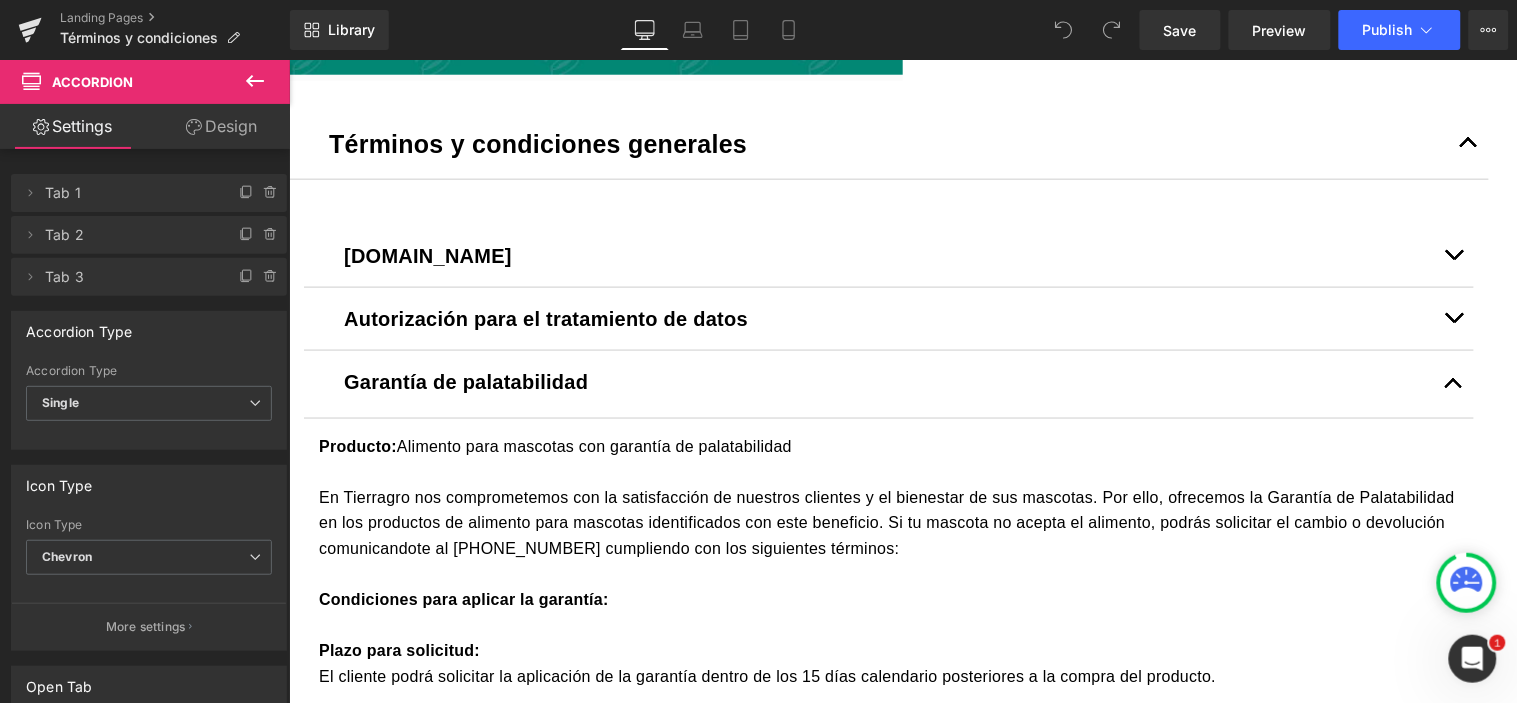click at bounding box center [888, 472] 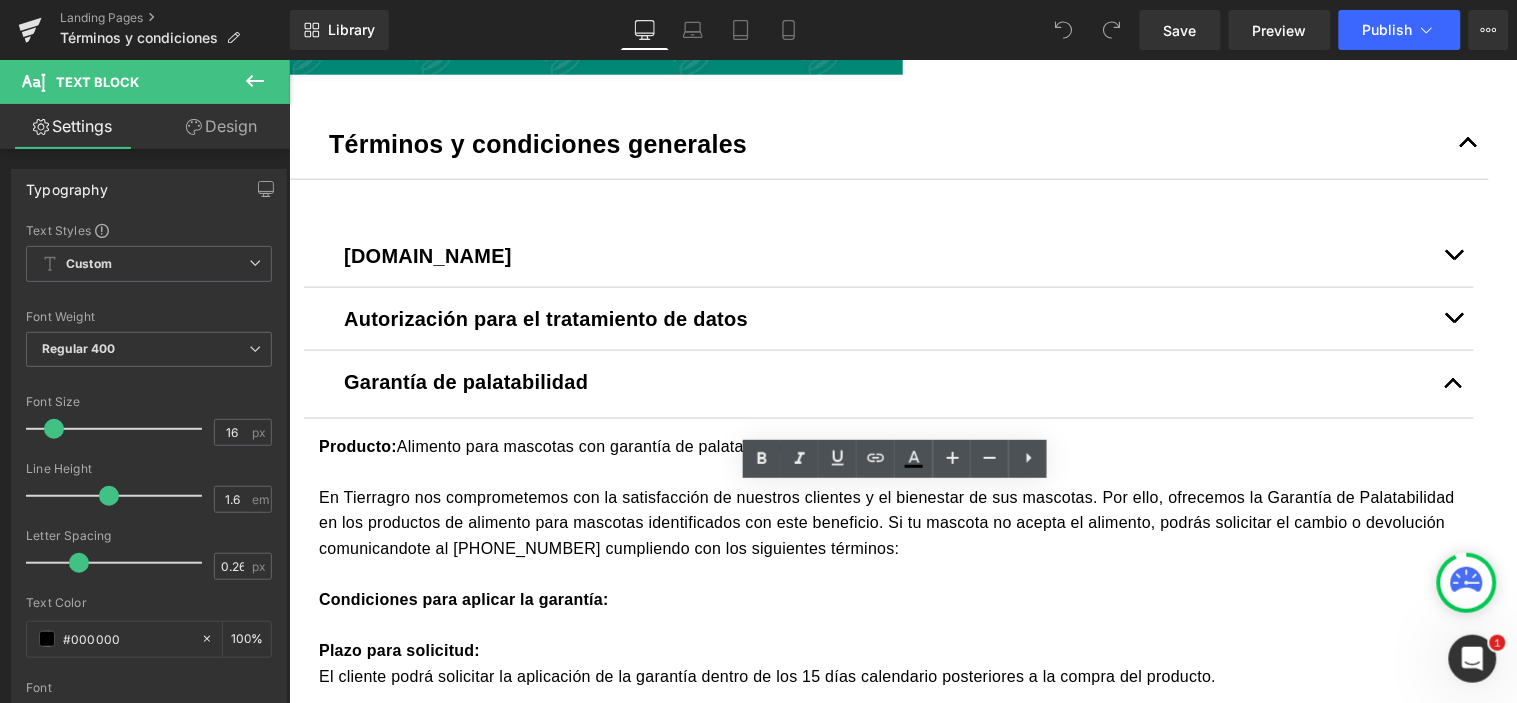 click on "Garantía de palatabilidad" at bounding box center [888, 381] 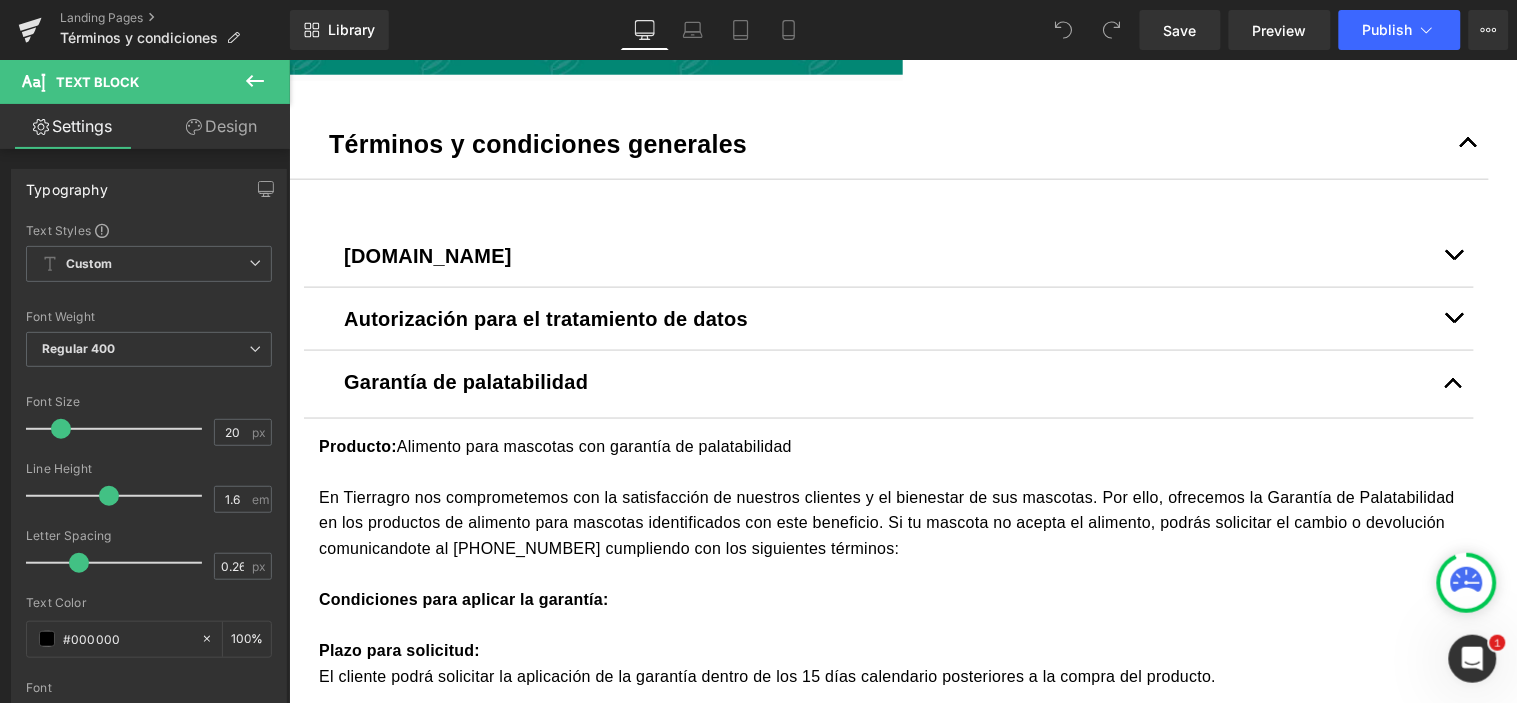 click on "[DOMAIN_NAME]
Text Block
Bienvenido al sitio de comercio electrónico de Tierragro,
[DOMAIN_NAME], en adelante “El Sitio”, constituido bajo las leyes colombianas,
cuya actividad principal es permitir la exhibición y comercialización de
productos y servicios para su adquisición en línea por los consumidores
ubicados en la [GEOGRAPHIC_DATA], en adelante “Los clientes” o “Los
usuarios”. [DOMAIN_NAME] es controlado y operado por [PERSON_NAME] Y [PERSON_NAME] S.
A. S., sociedad comercial domiciliada en la [GEOGRAPHIC_DATA]. Cualquier reclamo en relación con el uso del Sitio y el
material en él contenido está regulado por las leyes colombianas." at bounding box center [888, 823] 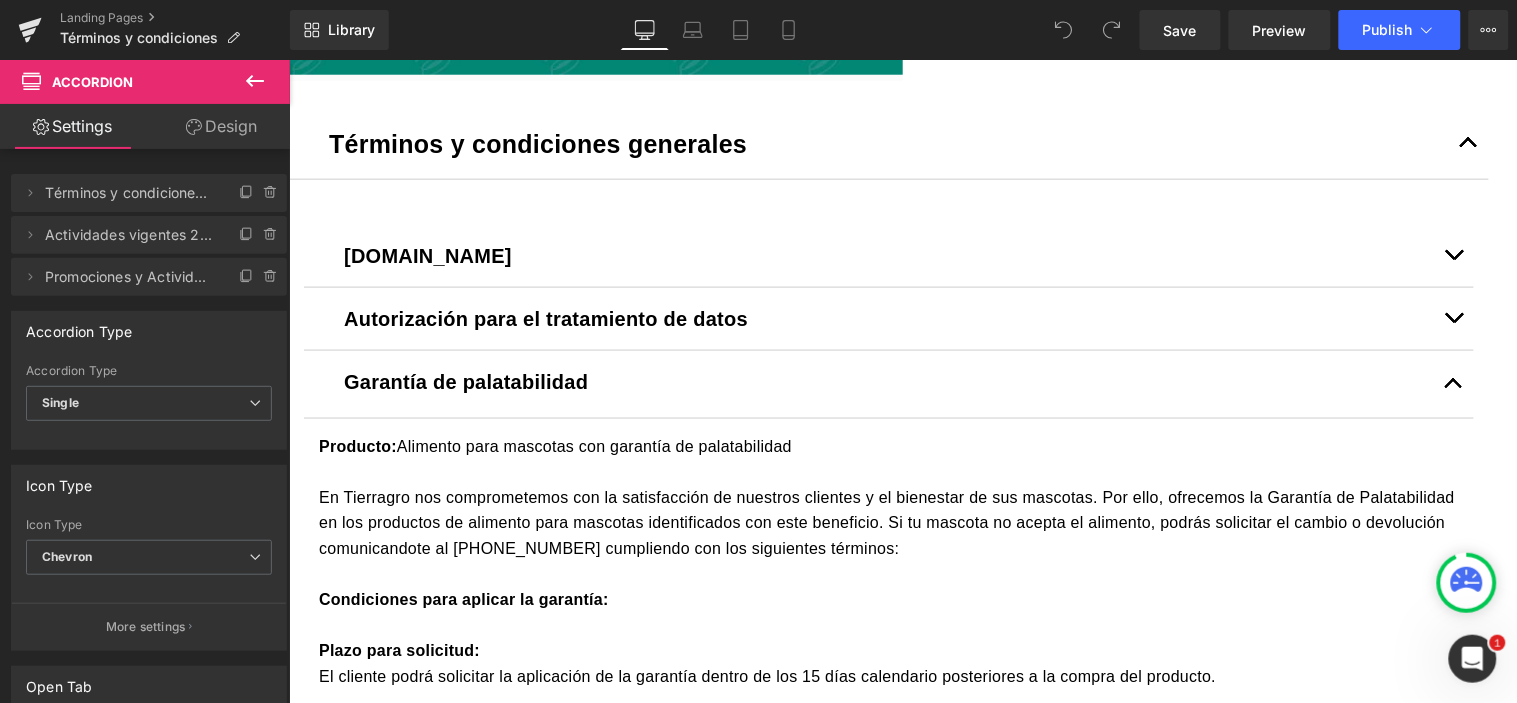 click on "Producto:" at bounding box center [357, 445] 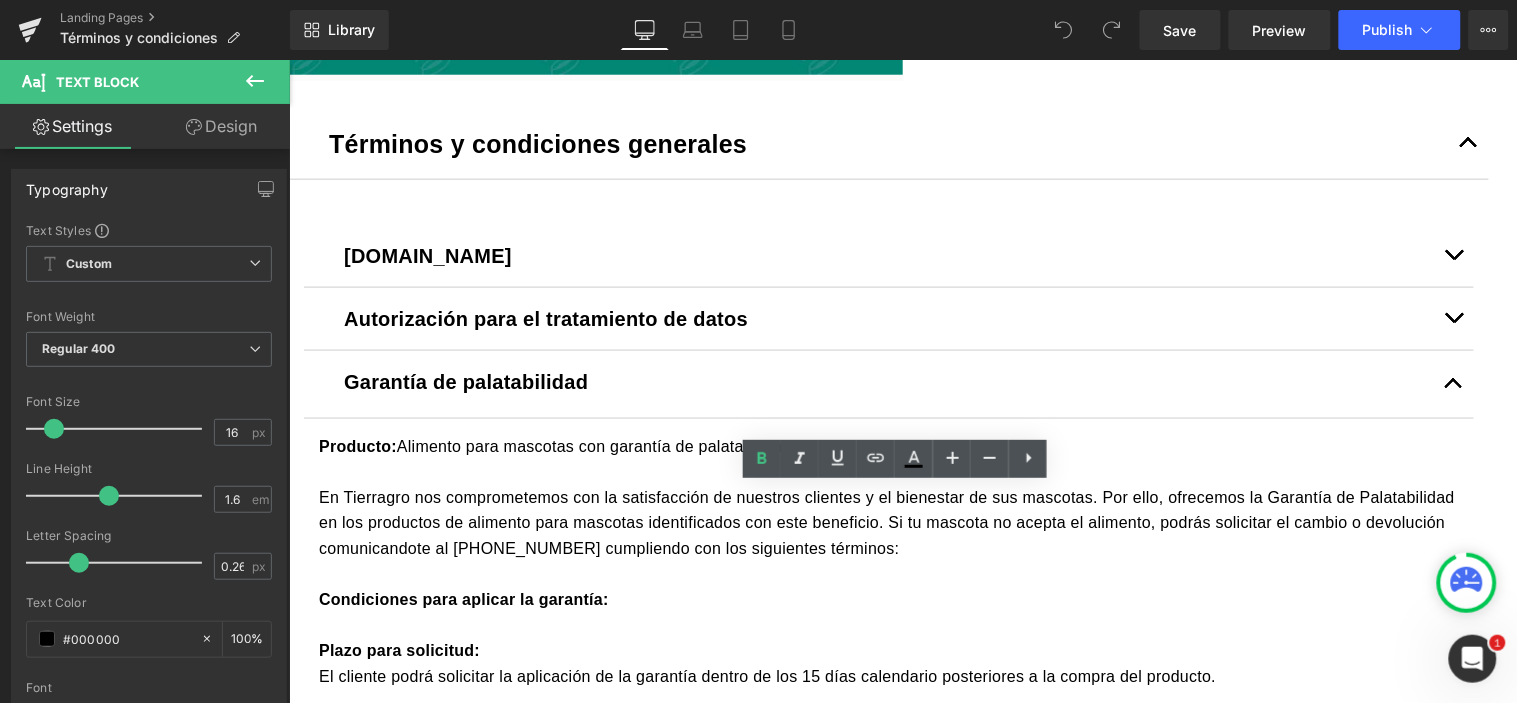 click on "Garantía de palatabilidad
Text Block" at bounding box center (888, 384) 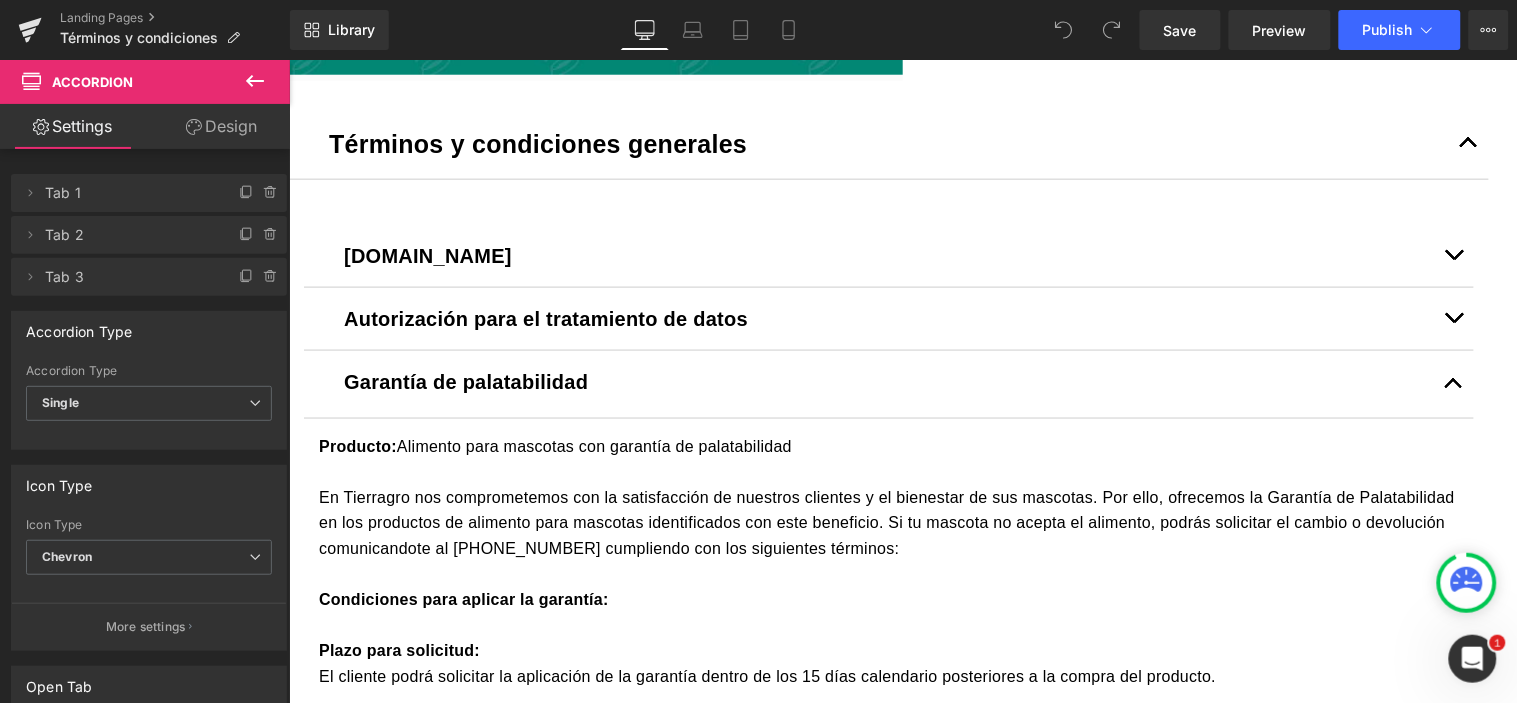 click 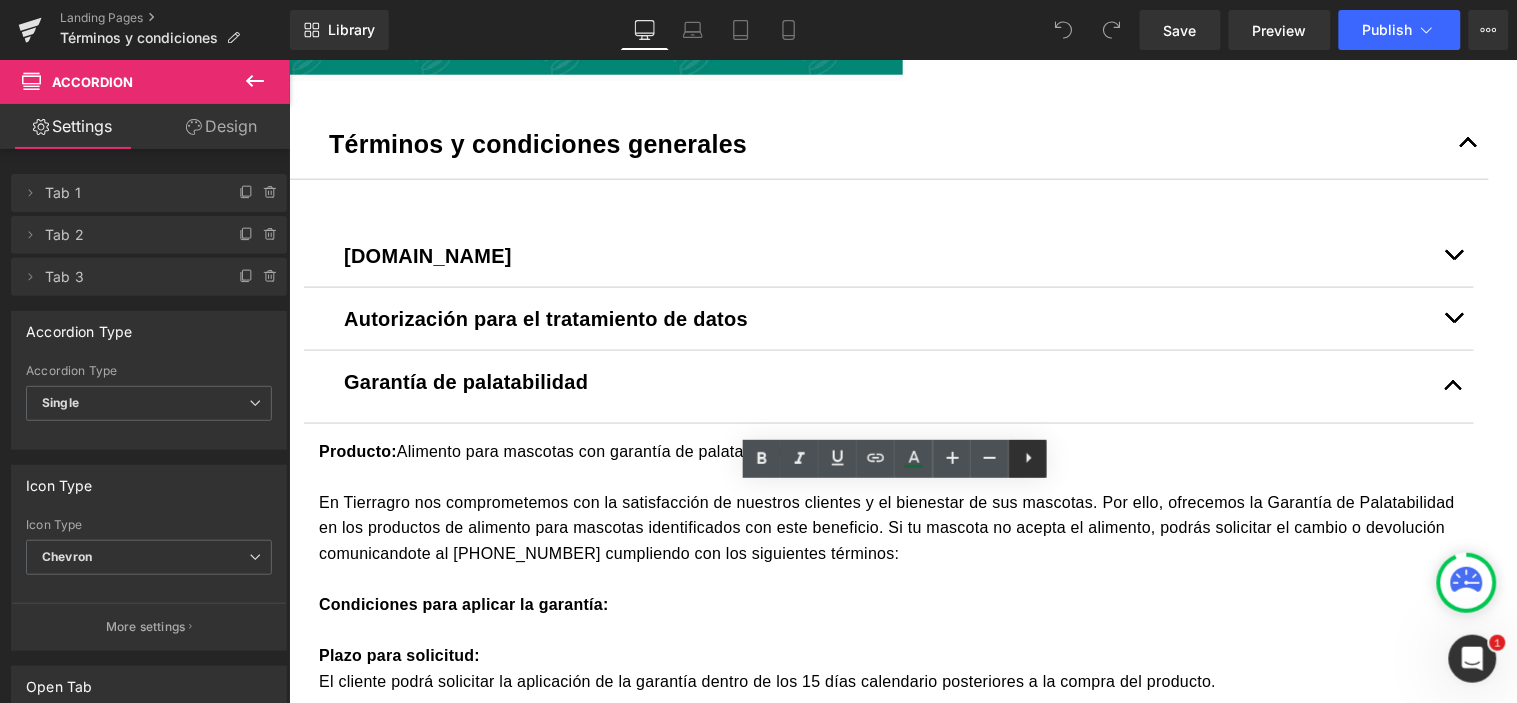 click at bounding box center (1028, 459) 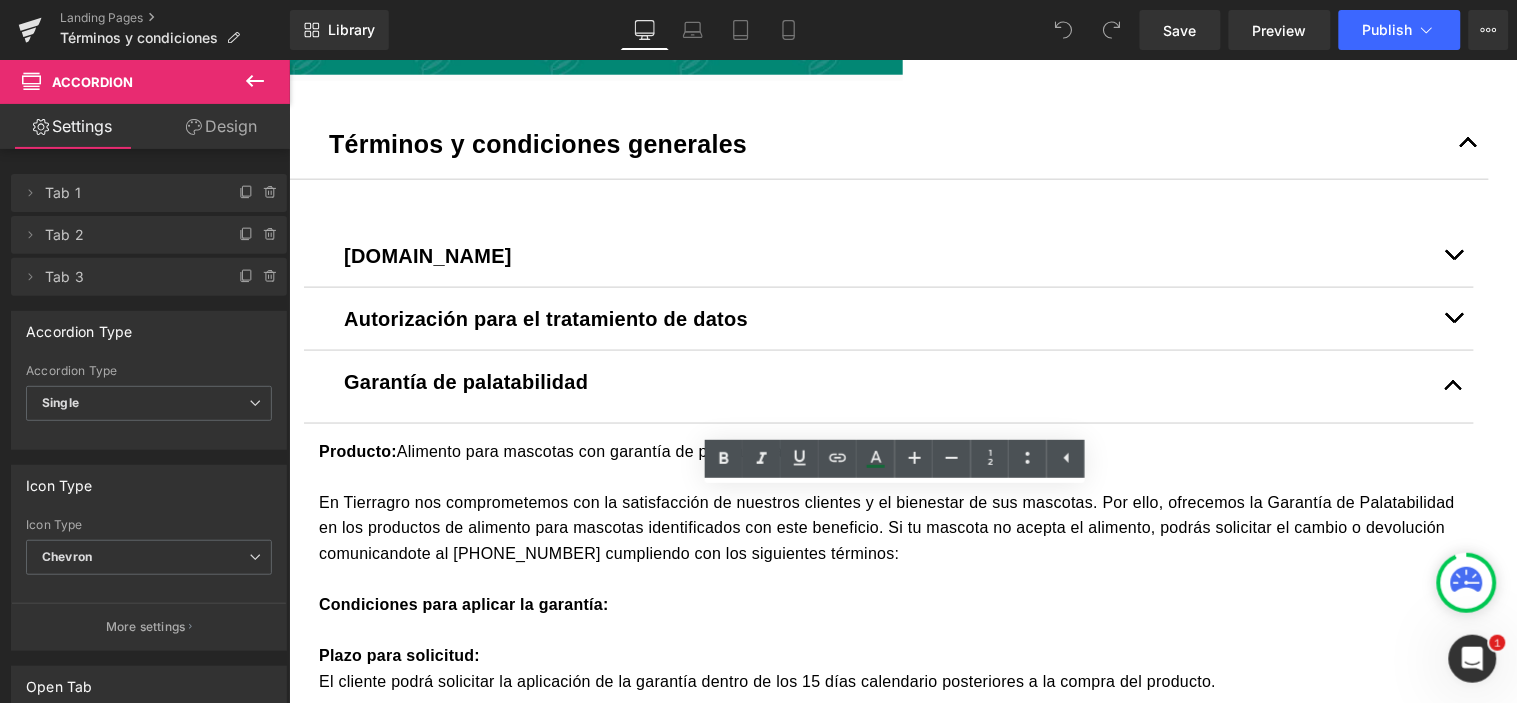 click on "En Tierragro nos comprometemos con la satisfacción de nuestros clientes y el bienestar de sus mascotas. Por ello, ofrecemos la Garantía de Palatabilidad en los productos de alimento para mascotas identificados con este beneficio. Si tu mascota no acepta el alimento, podrás solicitar el cambio o devolución comunicandote al [PHONE_NUMBER] cumpliendo con los siguientes términos:" at bounding box center [888, 528] 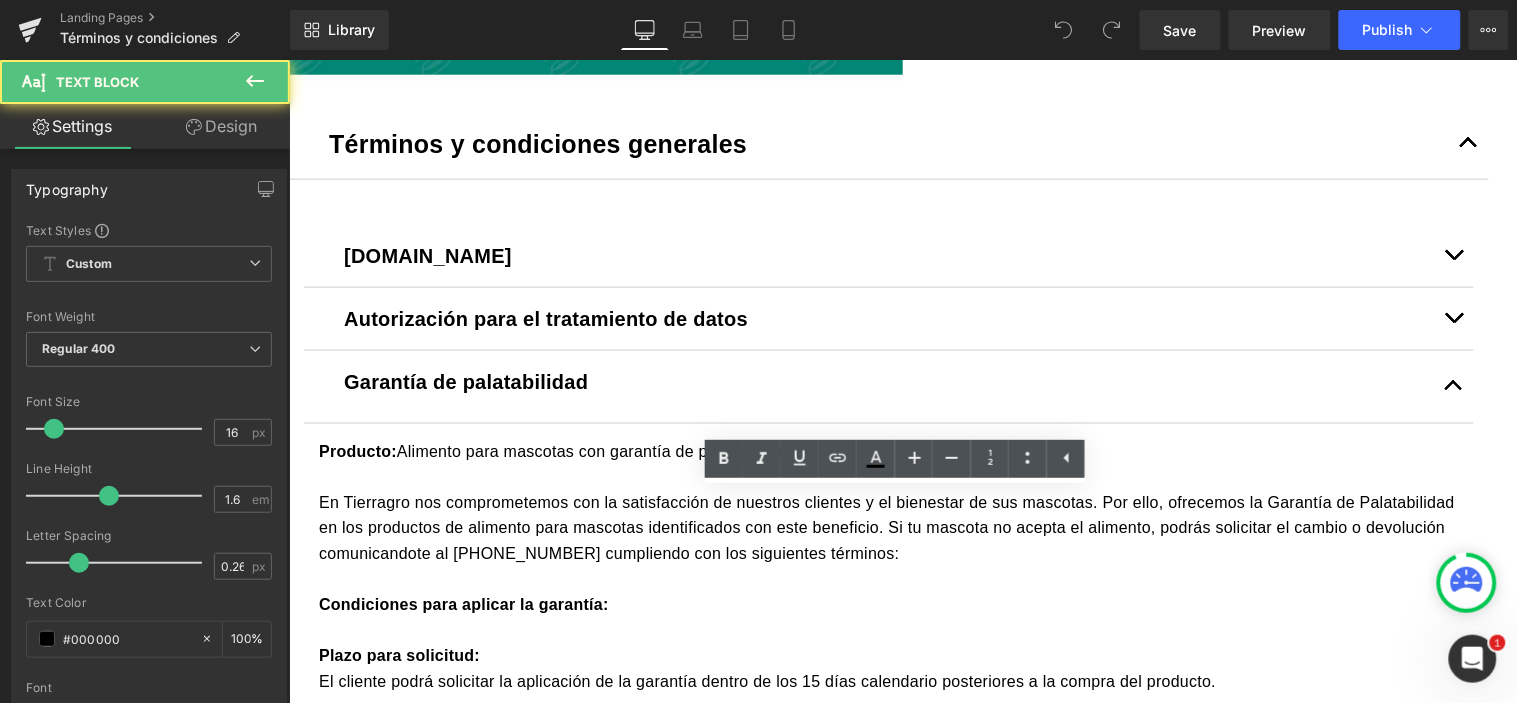 drag, startPoint x: 511, startPoint y: 641, endPoint x: 503, endPoint y: 624, distance: 18.788294 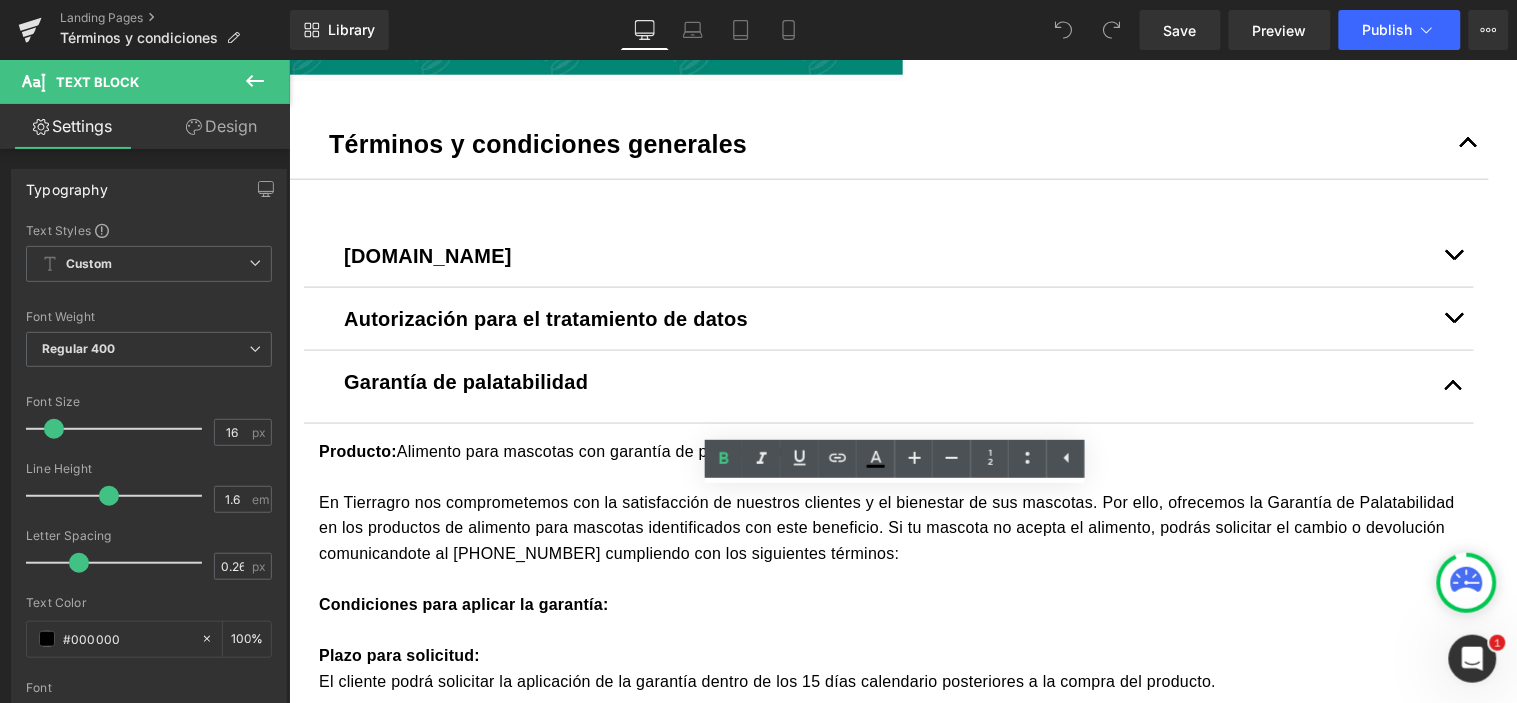 click on "Producto:  Alimento para mascotas con garantía de palatabilidad
En Tierragro nos comprometemos con la satisfacción de nuestros clientes y el bienestar de sus mascotas. Por ello, ofrecemos la Garantía de Palatabilidad en los productos de alimento para mascotas identificados con este beneficio. Si tu mascota no acepta el alimento, podrás solicitar el cambio o devolución comunicandote al [PHONE_NUMBER] cumpliendo con los siguientes términos:
Condiciones para aplicar la garantía:
Plazo para solicitud:
El cliente podrá solicitar la aplicación de la garantía dentro de los 15 días calendario posteriores a la compra del producto.
Estado del producto:
El empaque original debe estar en buenas condiciones, limpio y sin daños.
Debe devolverse mínimo el 85% del contenido original del producto.
Requisitos de la solicitud:
Presentar la factura de compra o comprobante equivalente.
Cobertura de la garantía:
Proceso de devolución:" at bounding box center [888, 925] 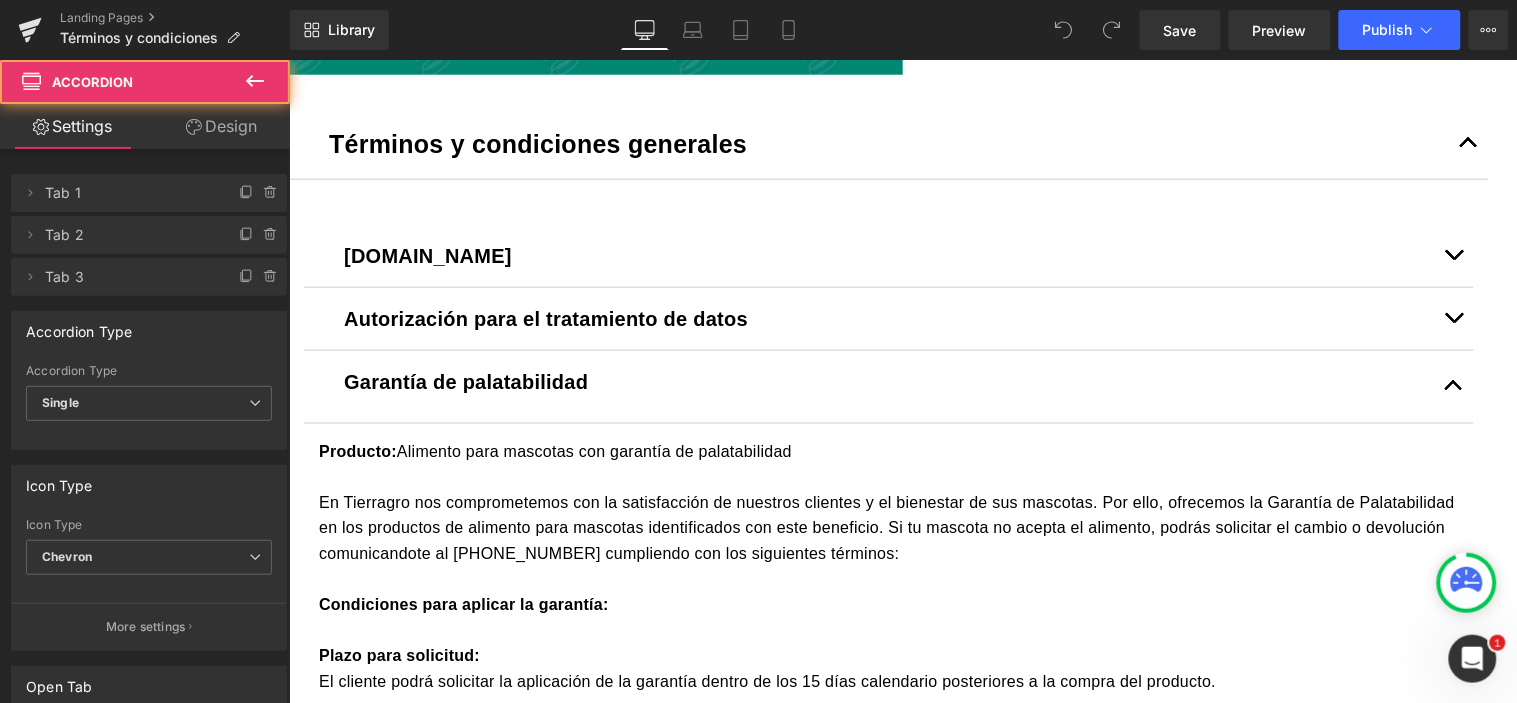 scroll, scrollTop: 888, scrollLeft: 0, axis: vertical 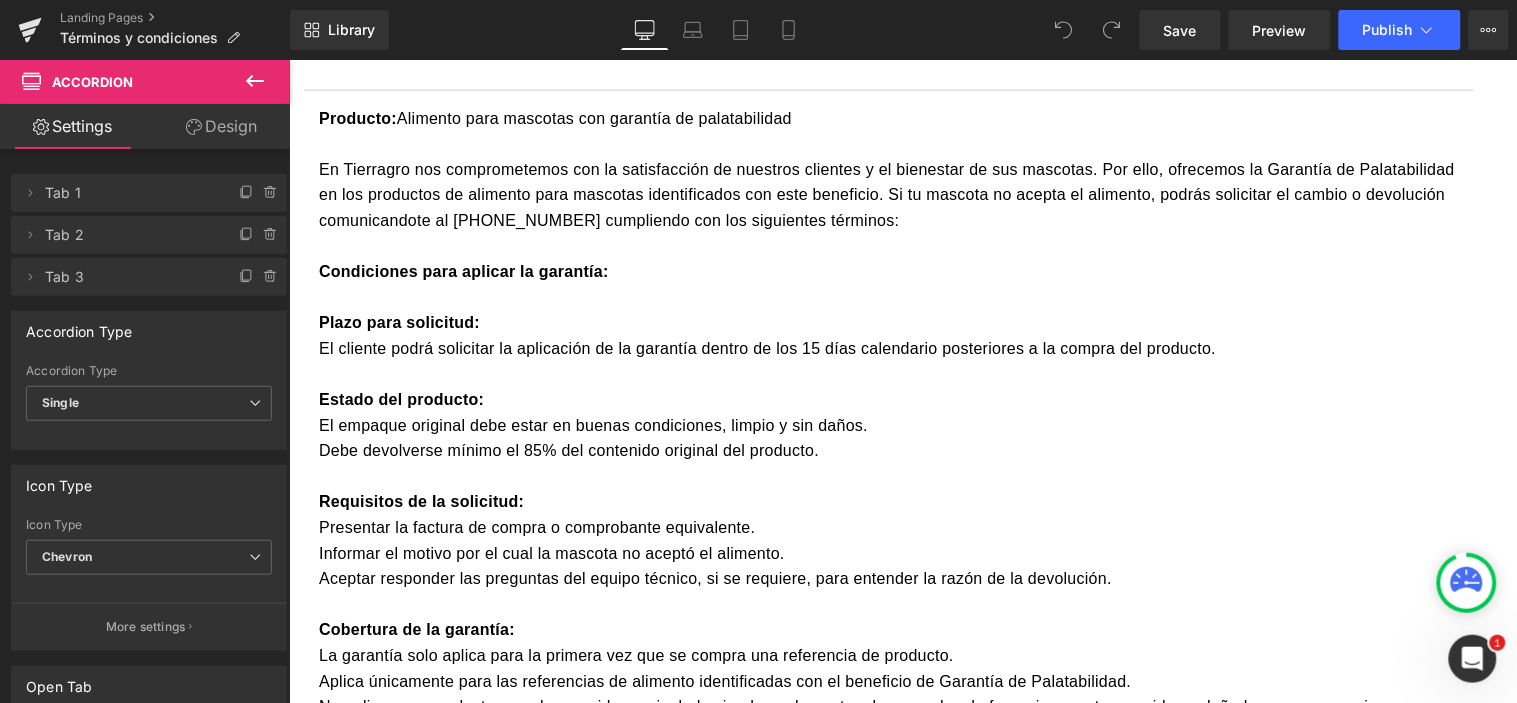 click on "Estado del producto:" at bounding box center (888, 400) 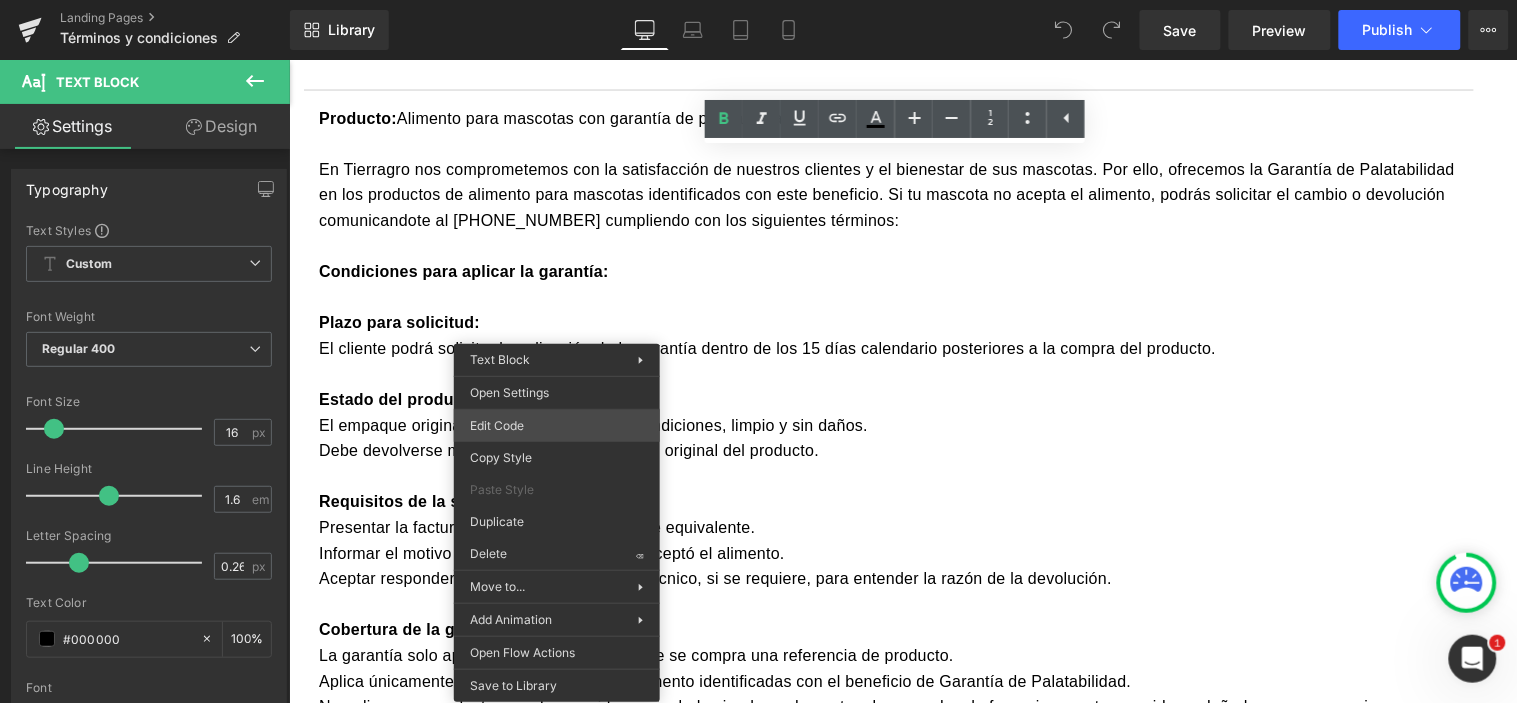 click on "You are previewing how the   will restyle your page. You can not edit Elements in Preset Preview Mode.  Landing Pages Términos y condiciones Library Desktop Desktop Laptop Tablet Mobile Save Preview Publish Scheduled View Live Page View with current Template Save Template to Library Schedule Publish  Optimize  Publish Settings Shortcuts  Your page can’t be published   You've reached the maximum number of published pages on your plan  (0/0).  You need to upgrade your plan or unpublish all your pages to get 1 publish slot.   Unpublish pages   Upgrade plan  Elements Global Style Base Row  rows, columns, layouts, div Heading  headings, titles, h1,h2,h3,h4,h5,h6 Text Block  texts, paragraphs, contents, blocks Image  images, photos, alts, uploads Icon  icons, symbols Button  button, call to action, cta Separator  separators, dividers, horizontal lines Liquid  liquid, custom code, html, javascript, css, reviews, apps, applications, embeded, iframe Banner Parallax  Hero Banner  Stack Tabs  Carousel  Pricing  List" at bounding box center (758, 0) 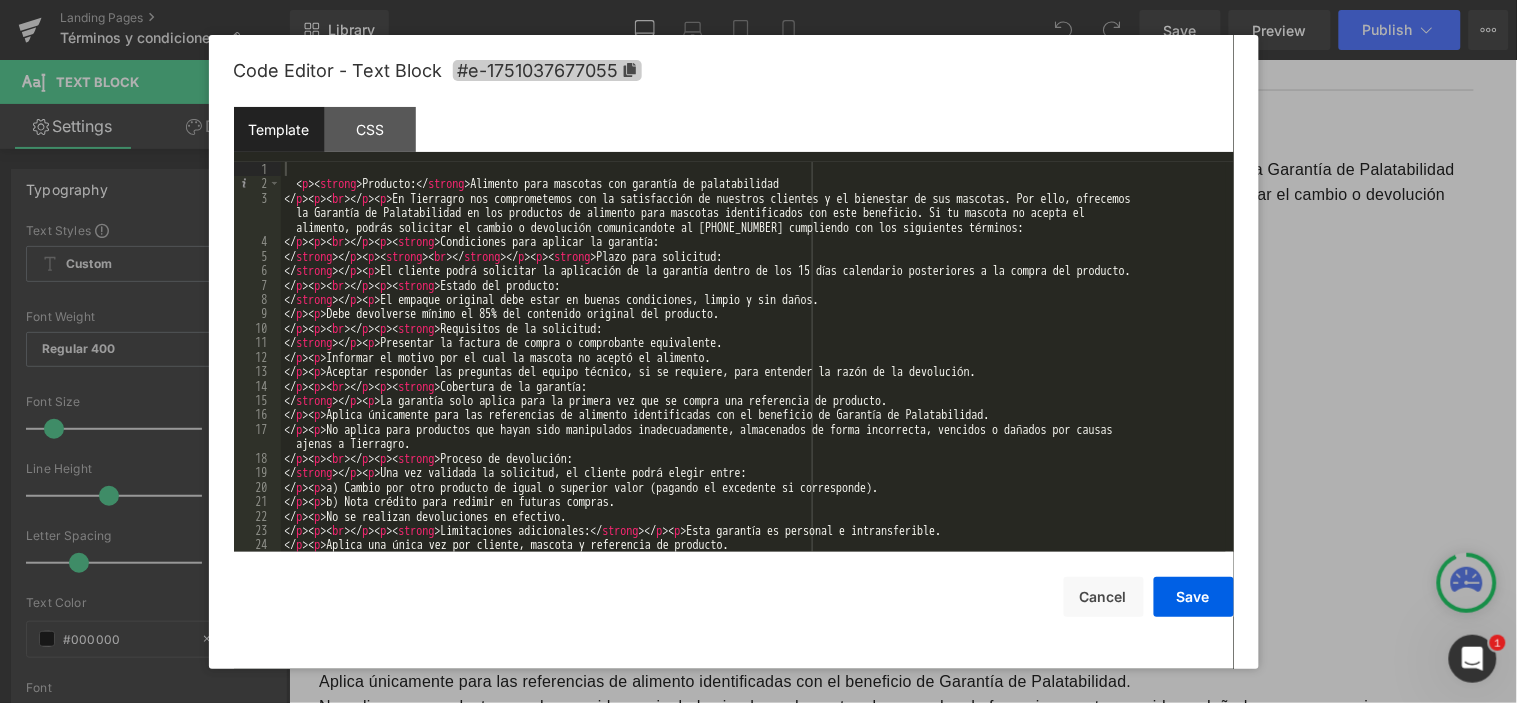 click 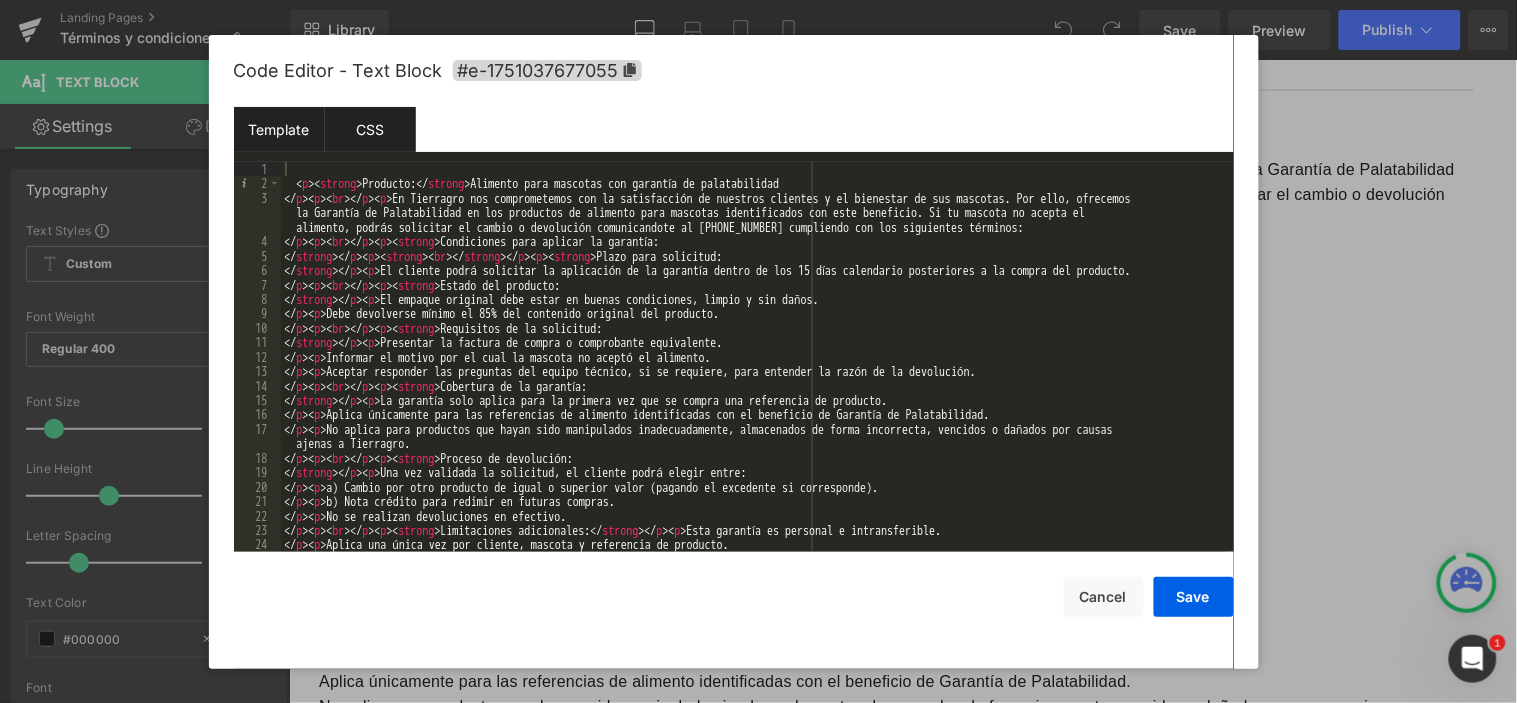 click on "CSS" at bounding box center [370, 129] 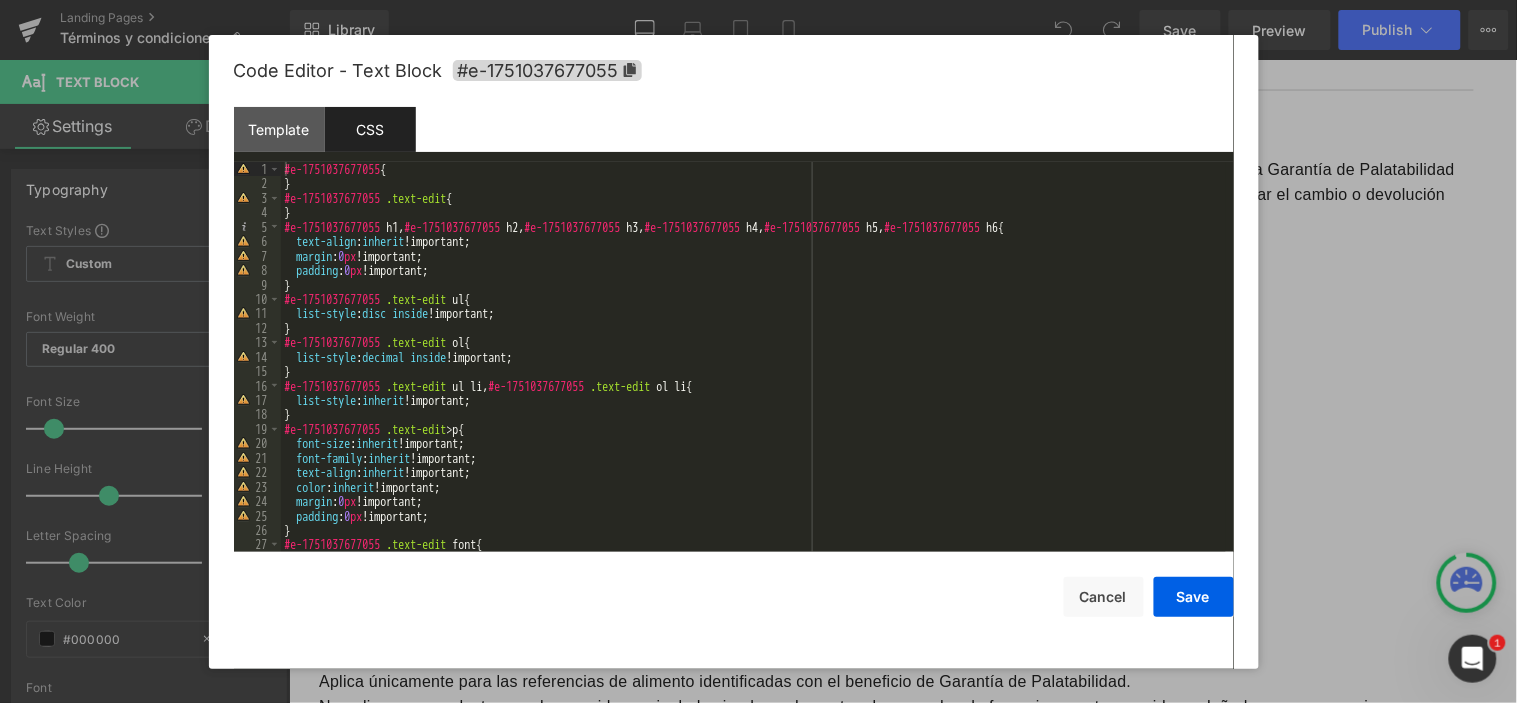 drag, startPoint x: 317, startPoint y: 120, endPoint x: 462, endPoint y: 91, distance: 147.87157 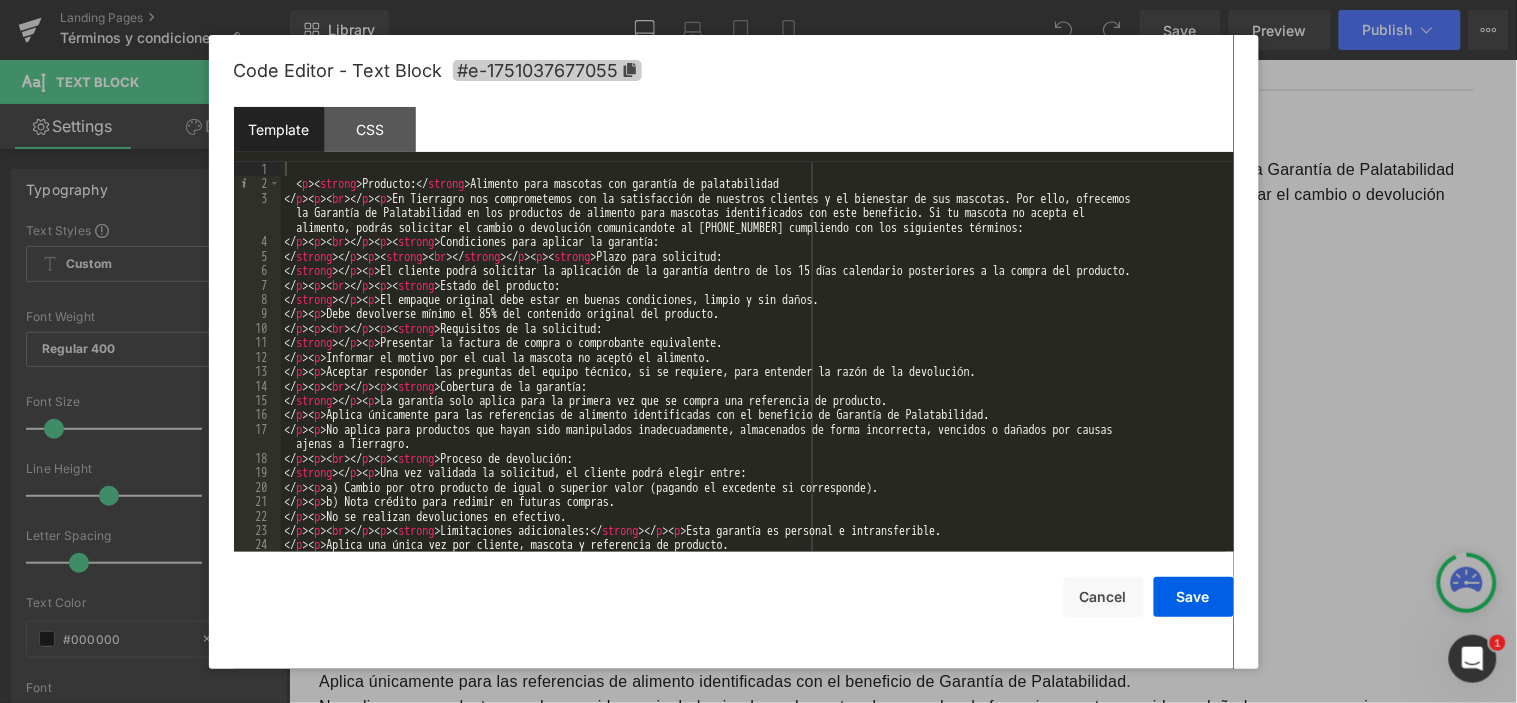 click 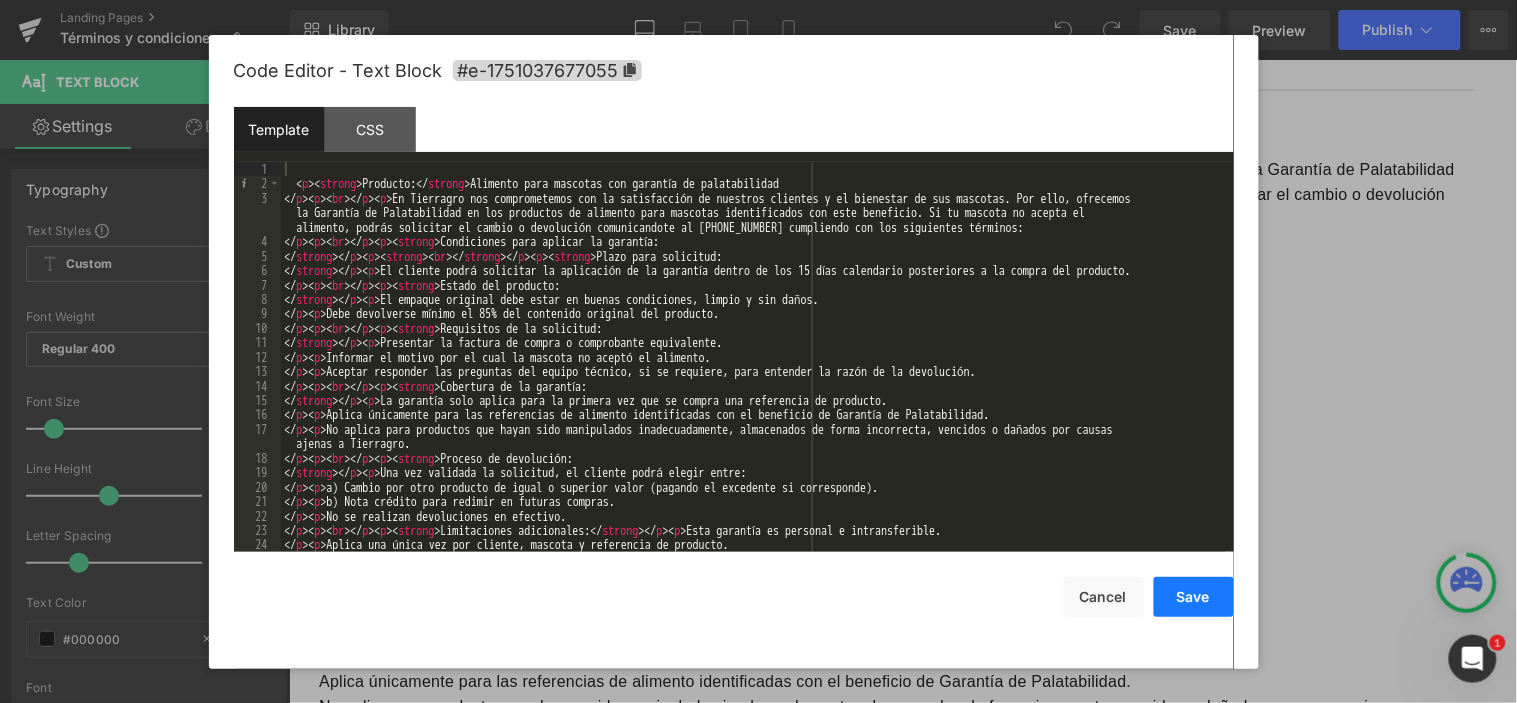 click on "Save" at bounding box center (1194, 597) 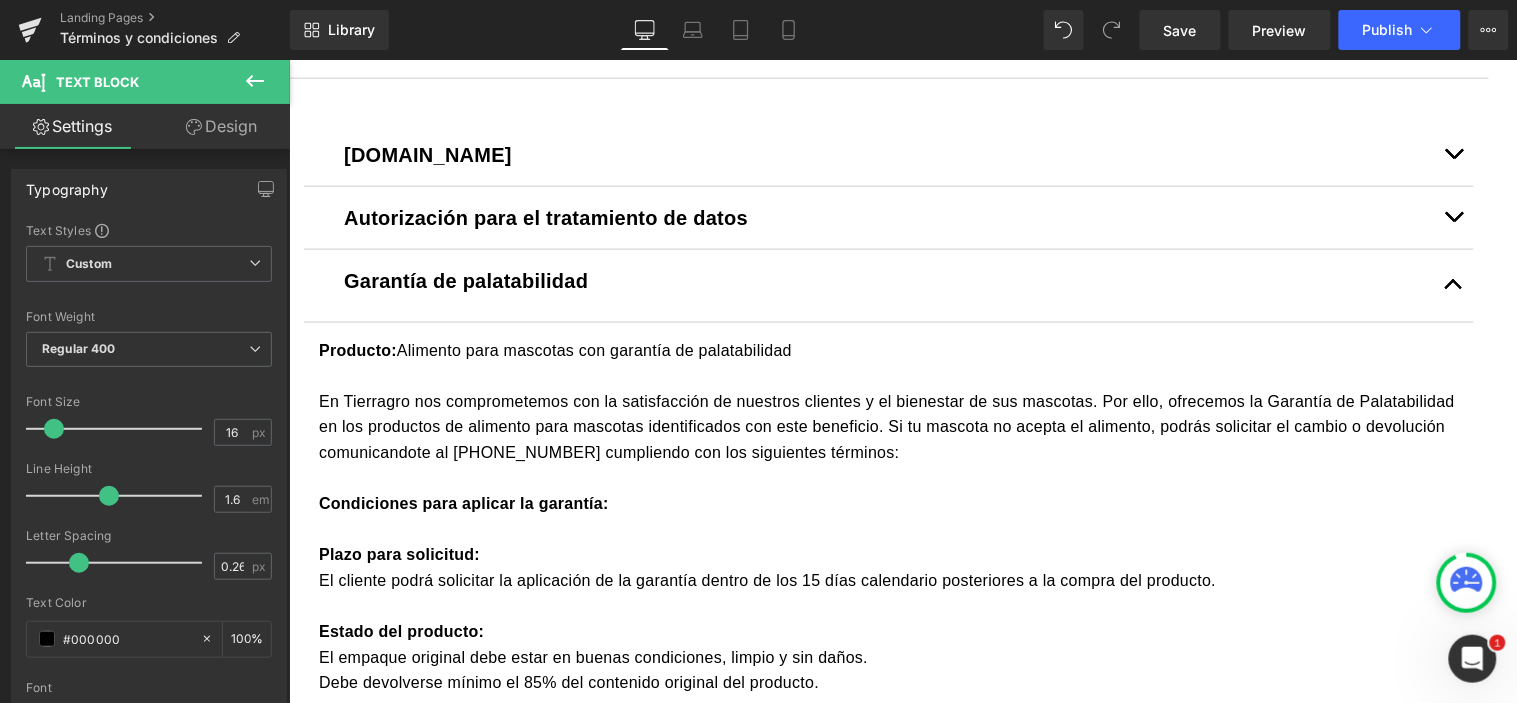 scroll, scrollTop: 666, scrollLeft: 0, axis: vertical 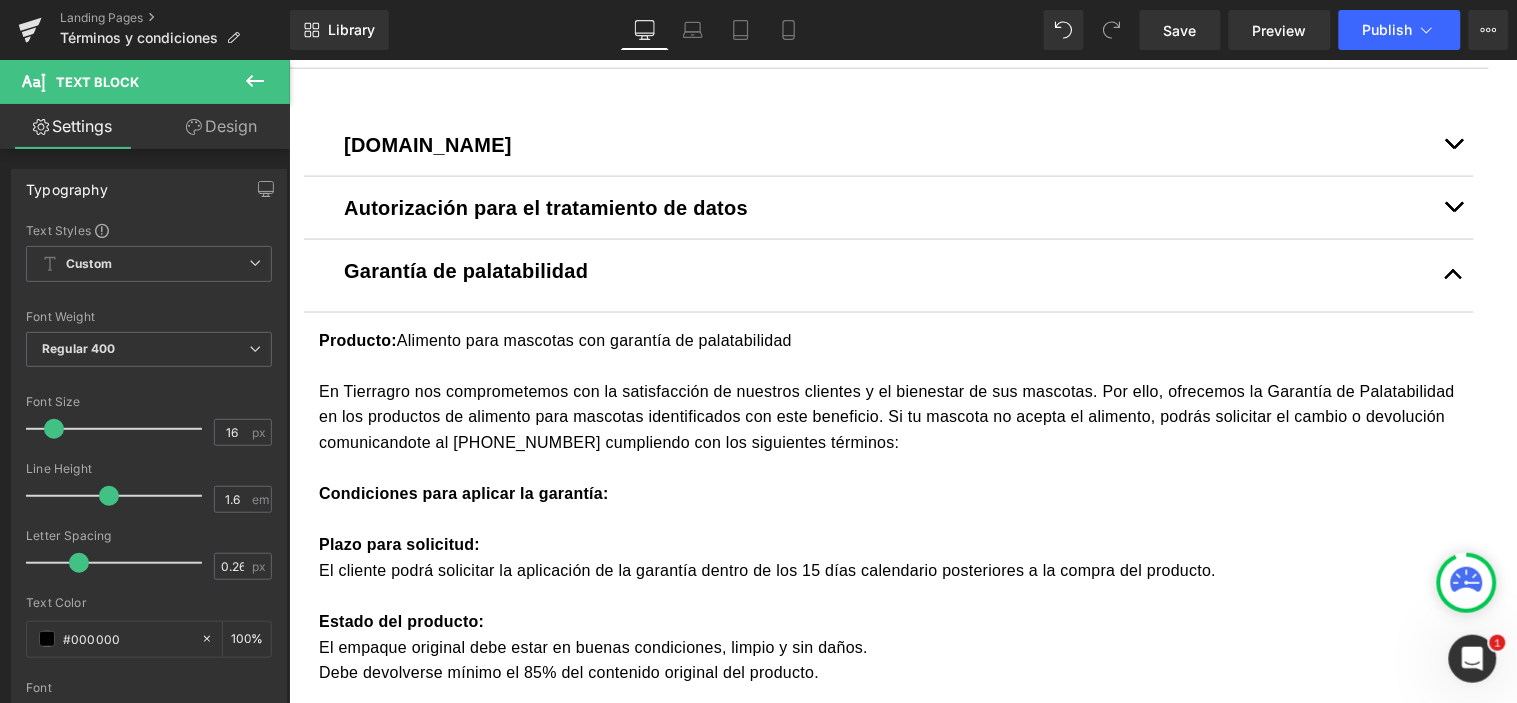click at bounding box center [1453, 275] 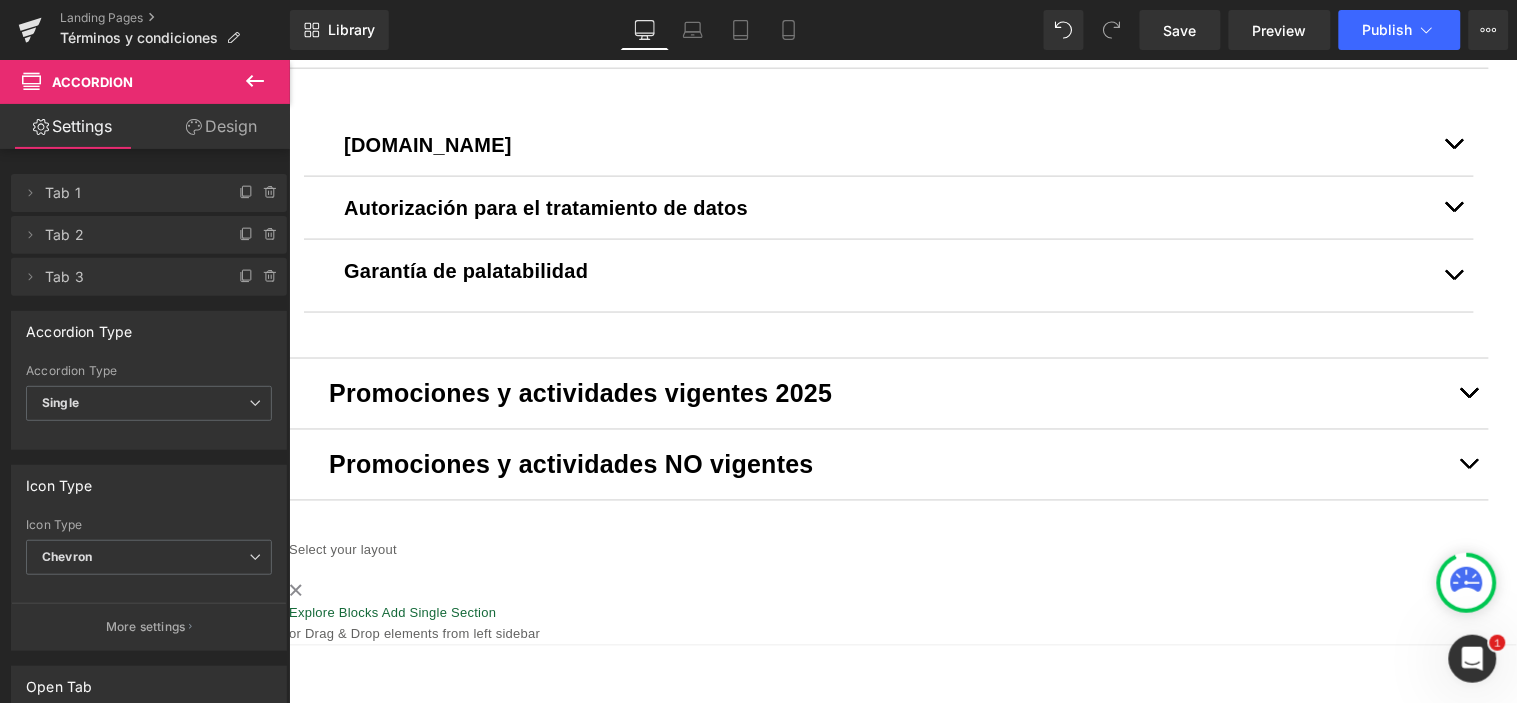 click on "Garantía de palatabilidad" at bounding box center [465, 270] 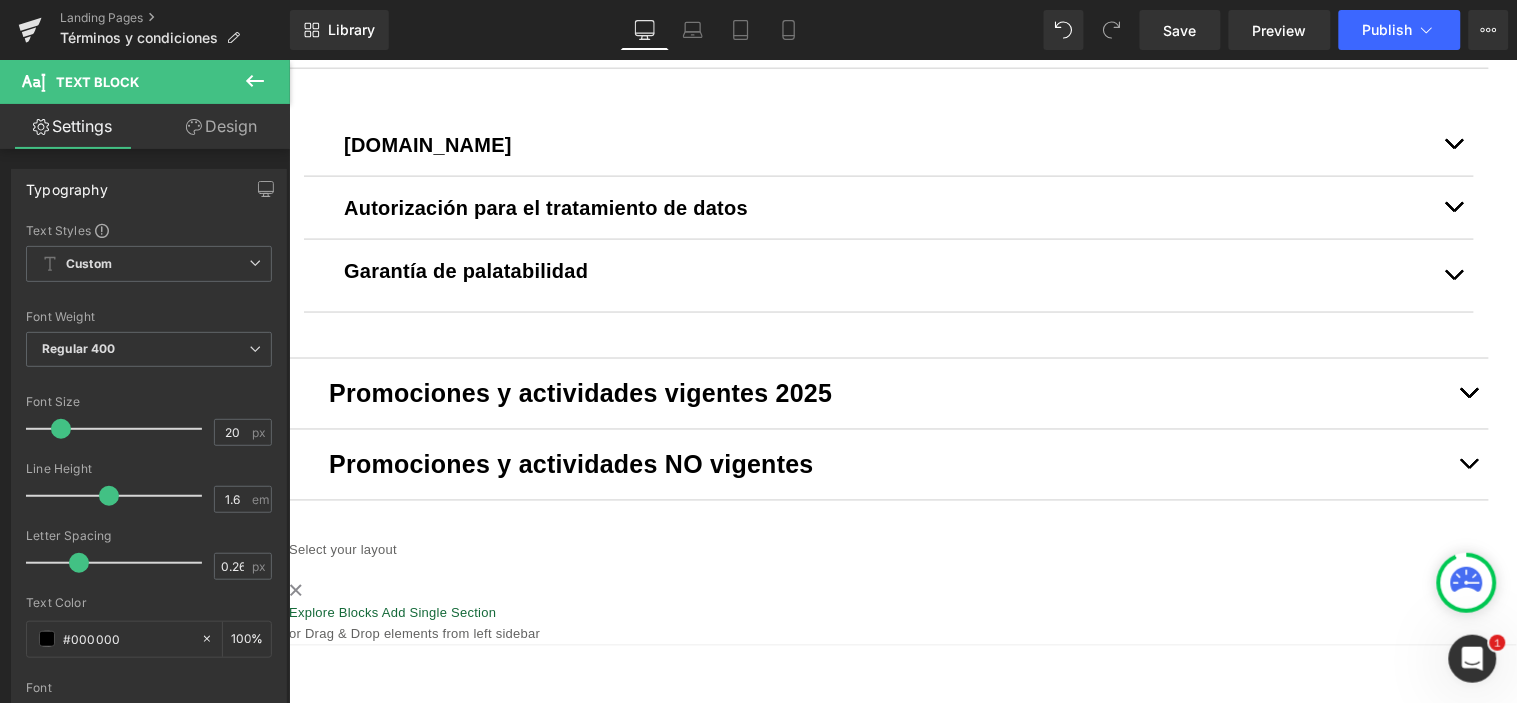 click 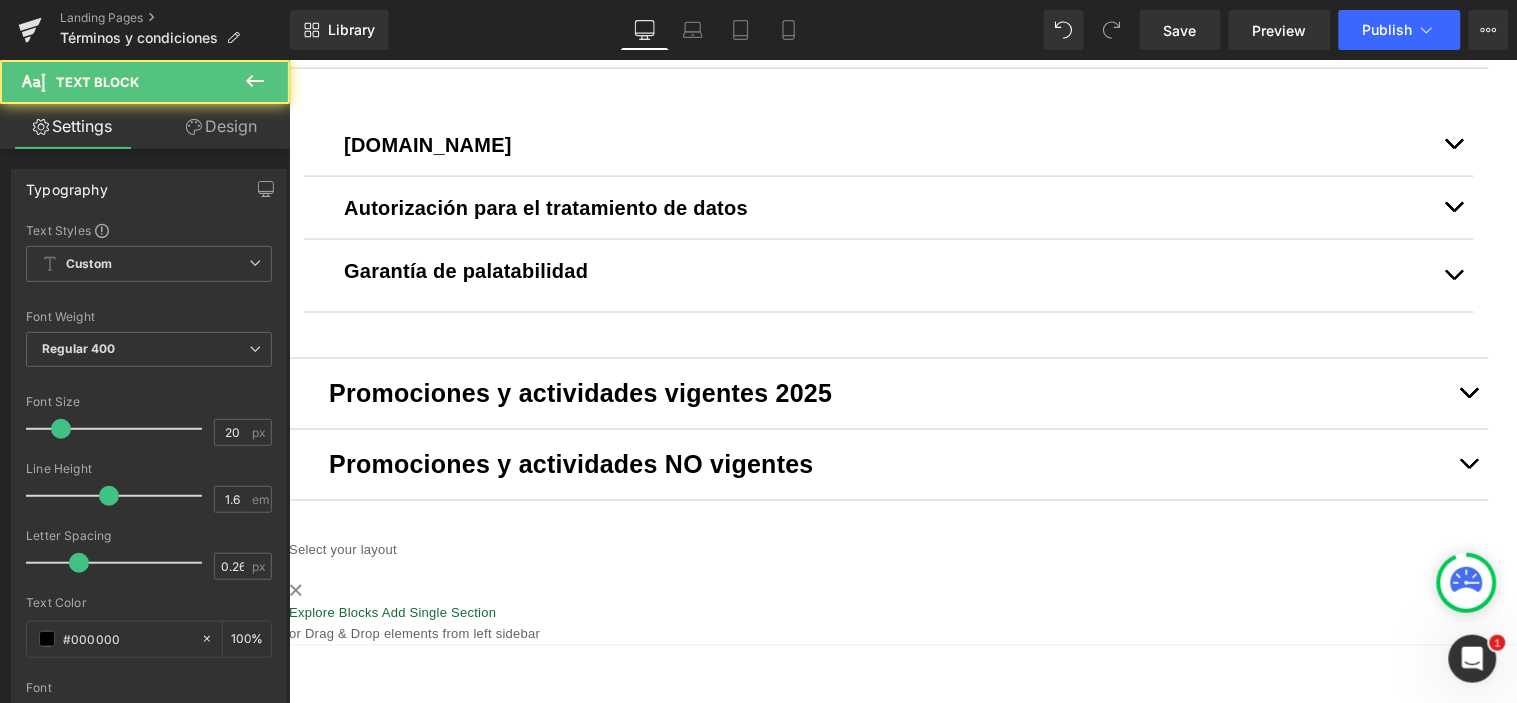 click on "Garantía de palatabilidad" at bounding box center (465, 270) 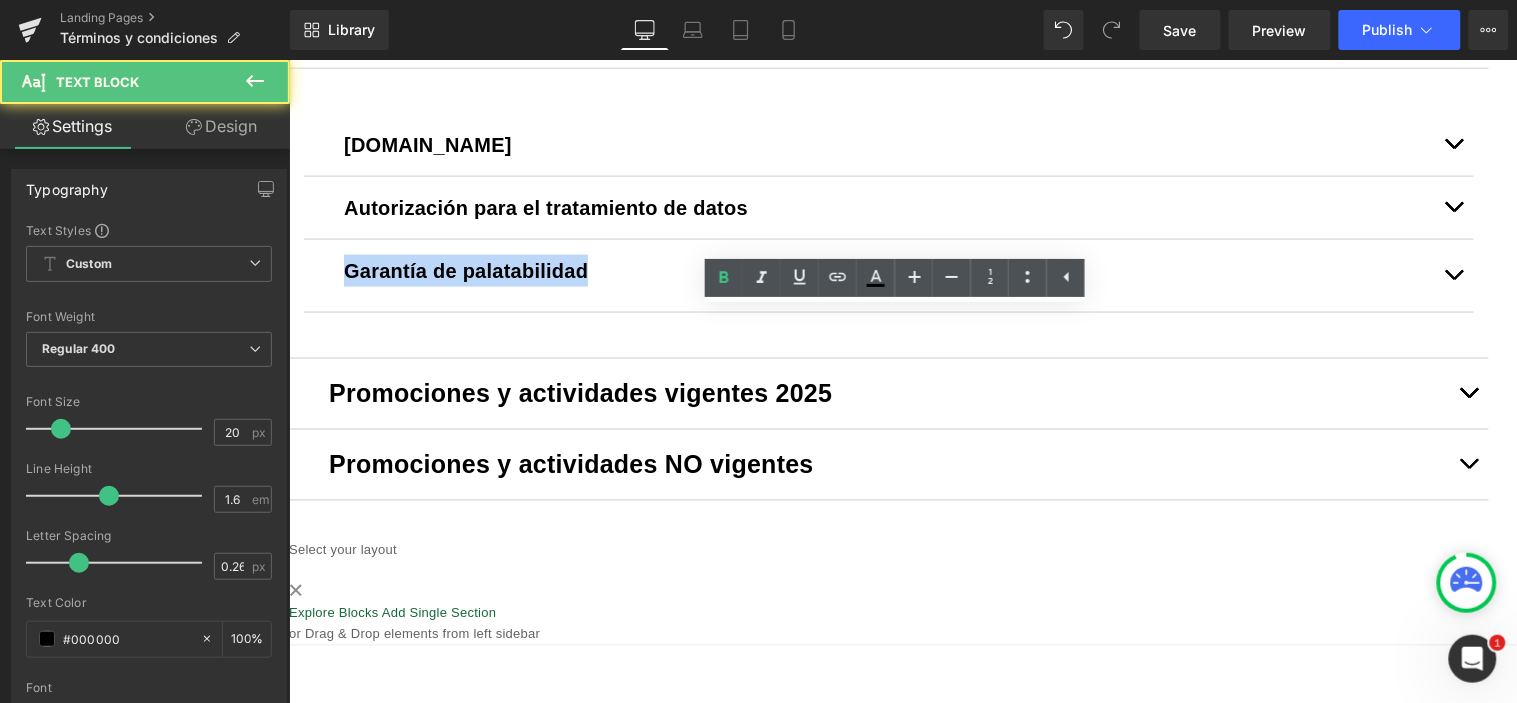 drag, startPoint x: 674, startPoint y: 320, endPoint x: 317, endPoint y: 312, distance: 357.08963 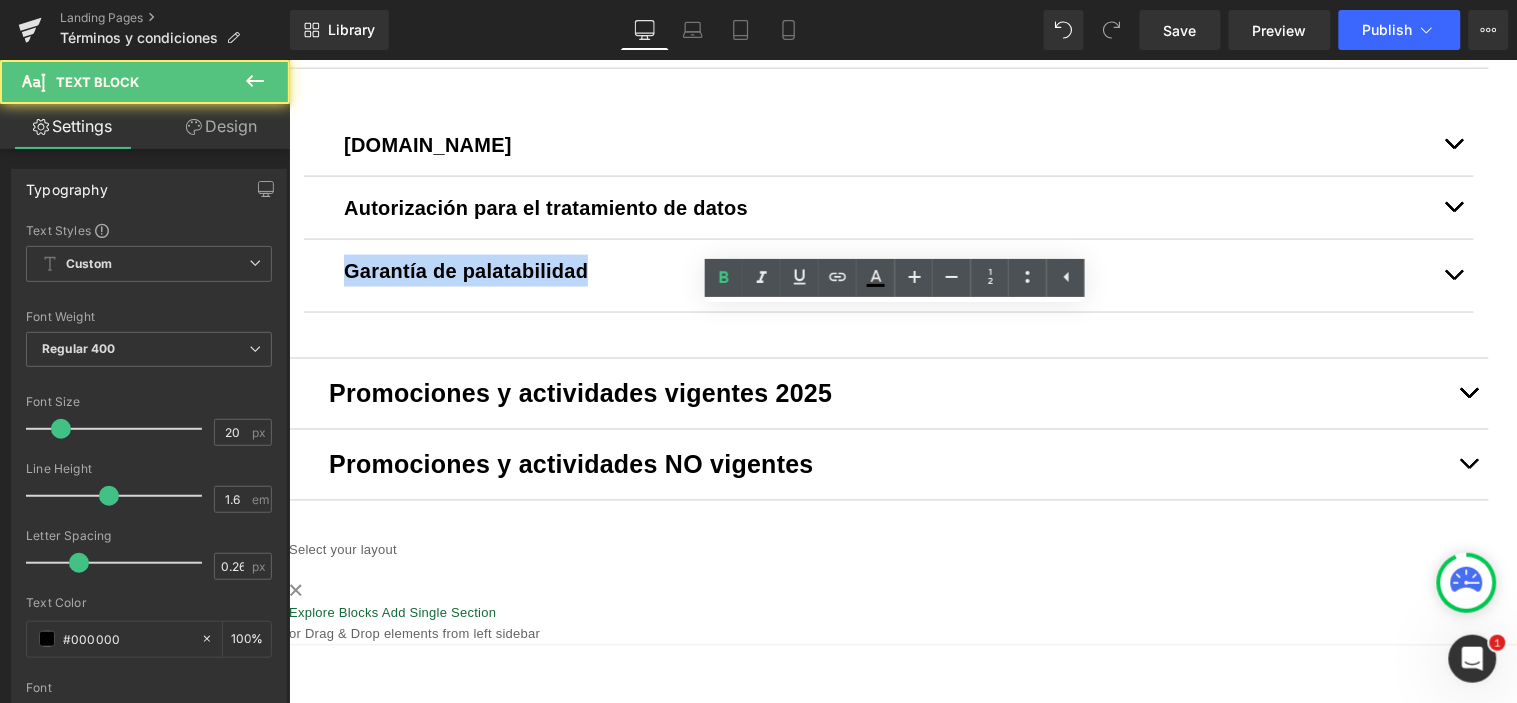 click on "[DOMAIN_NAME]
Text Block
Bienvenido al sitio de comercio electrónico de Tierragro,
[DOMAIN_NAME], en adelante “El Sitio”, constituido bajo las leyes colombianas,
cuya actividad principal es permitir la exhibición y comercialización de
productos y servicios para su adquisición en línea por los consumidores
ubicados en la [GEOGRAPHIC_DATA], en adelante “Los clientes” o “Los
usuarios”. [DOMAIN_NAME] es controlado y operado por [PERSON_NAME] Y [PERSON_NAME] S.
A. S., sociedad comercial domiciliada en la [GEOGRAPHIC_DATA]. Cualquier reclamo en relación con el uso del Sitio y el
material en él contenido está regulado por las leyes colombianas." at bounding box center (888, 213) 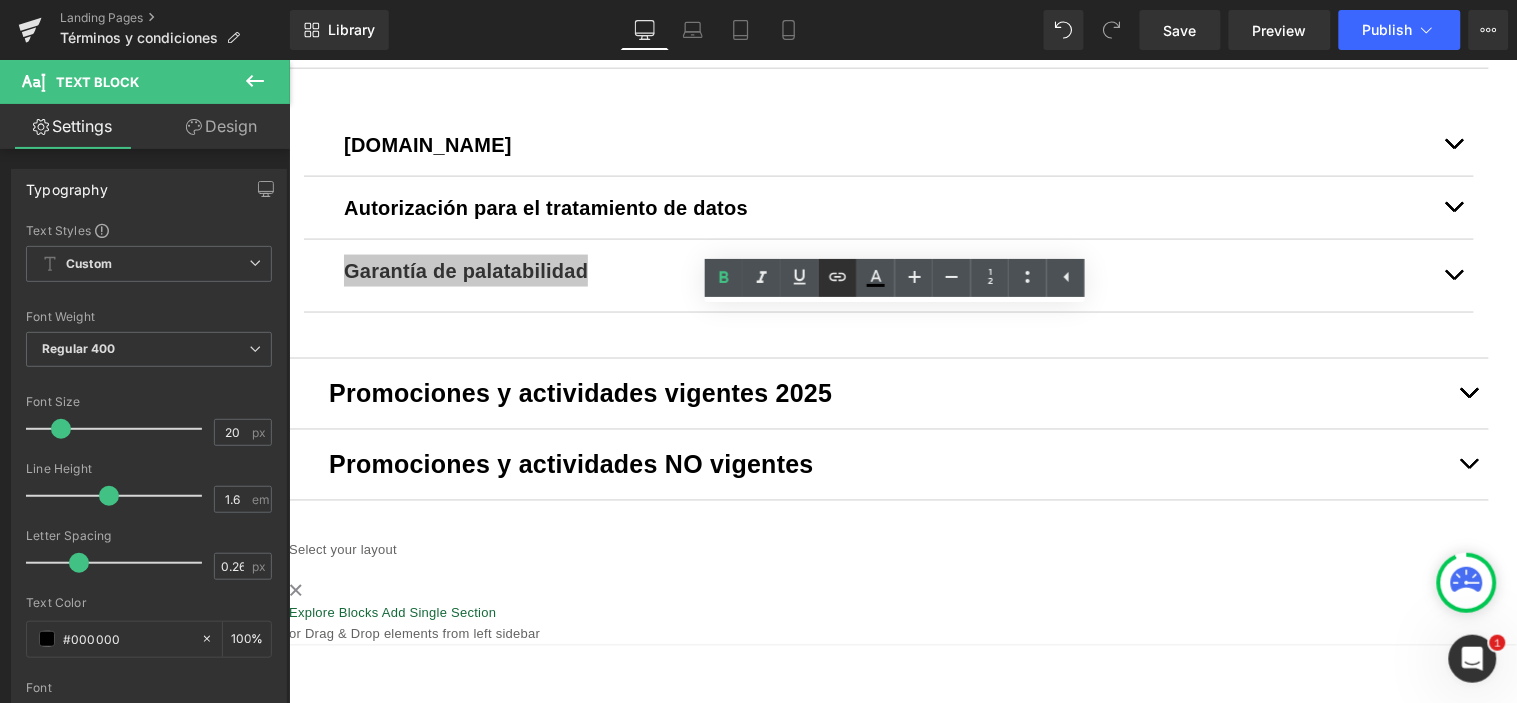 click 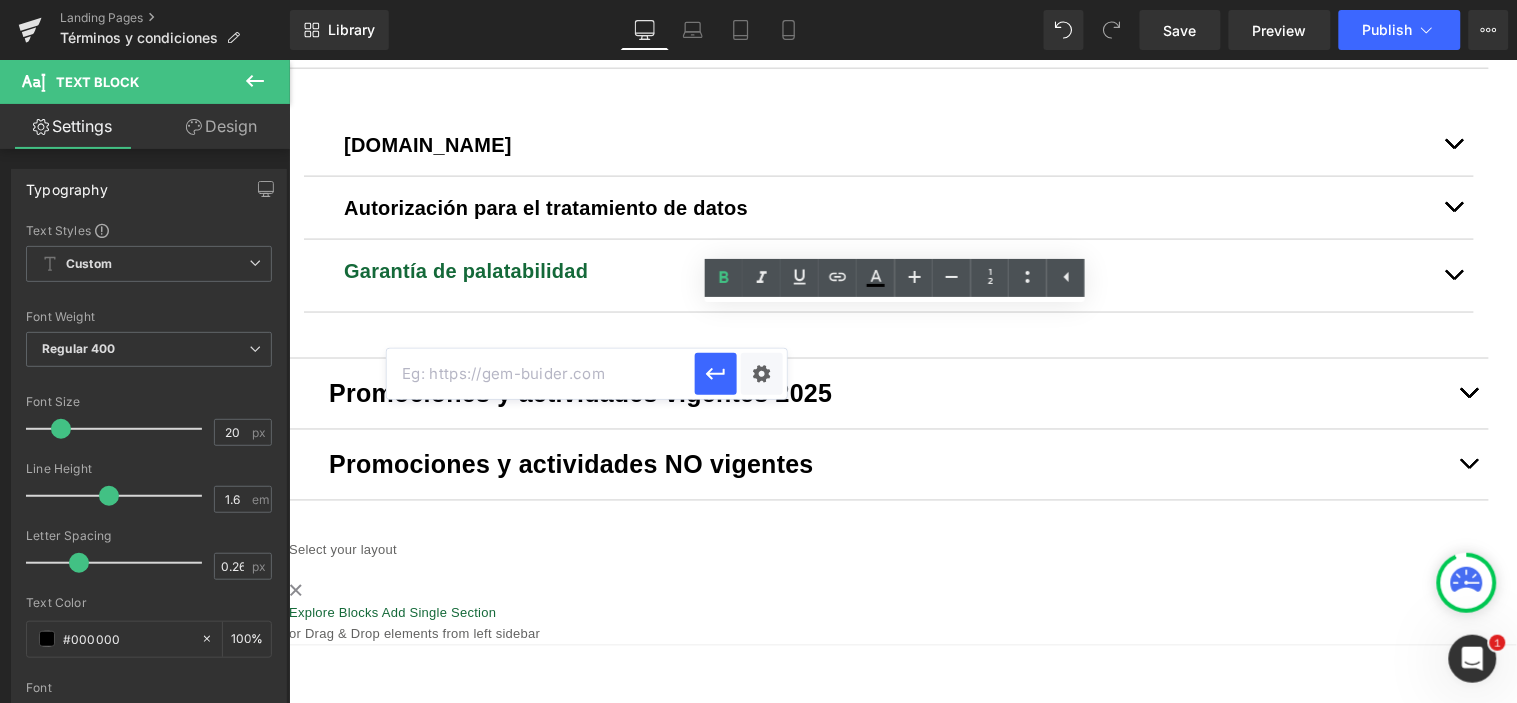 click at bounding box center (541, 374) 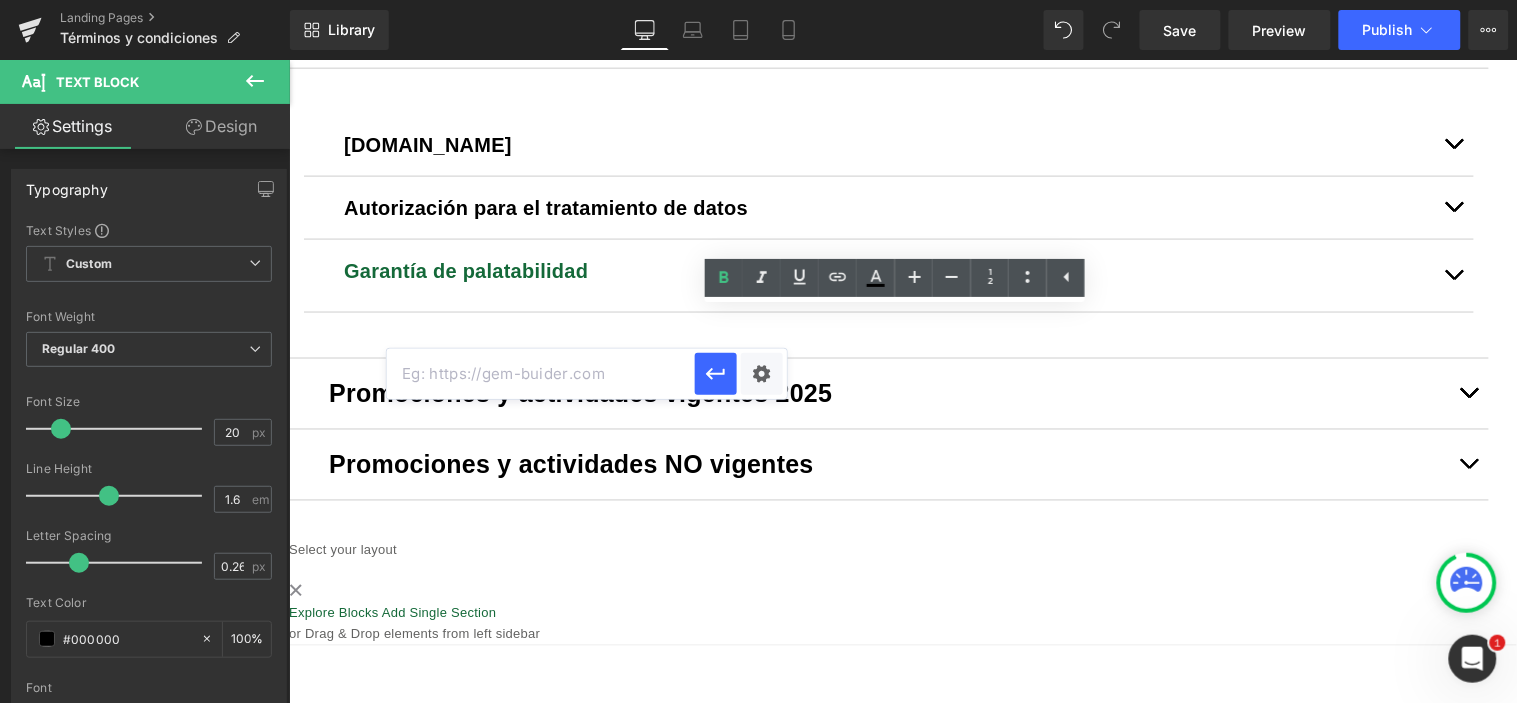 paste on "#e-1751037677055" 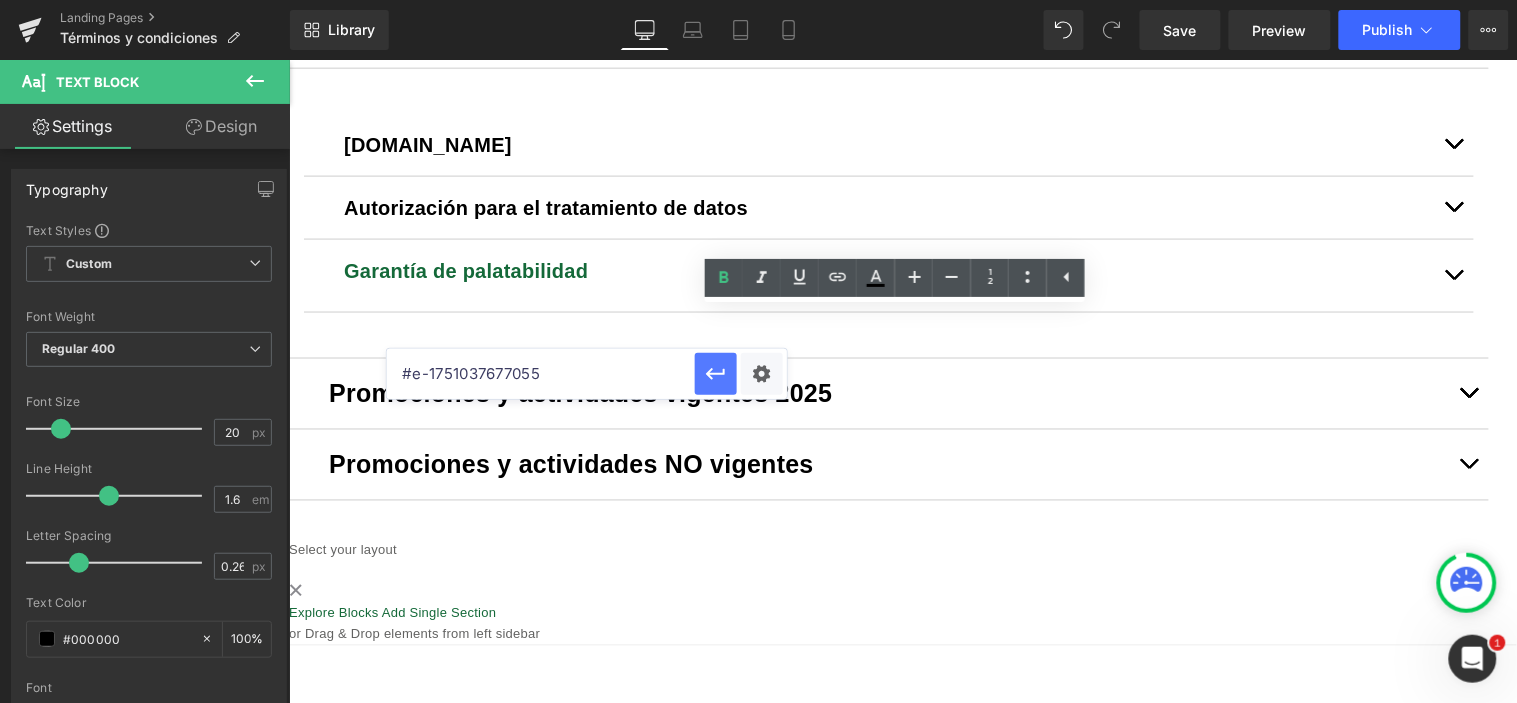 type on "#e-1751037677055" 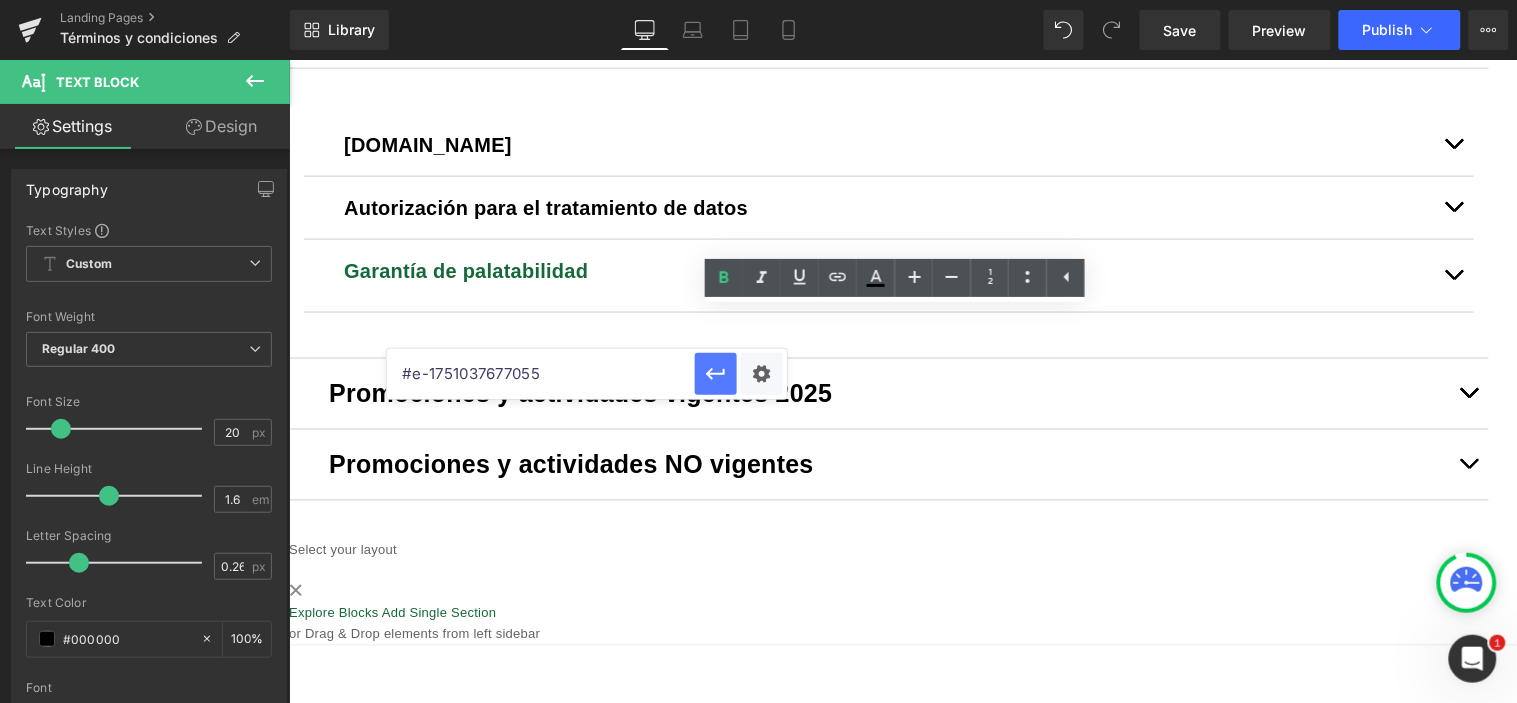 click 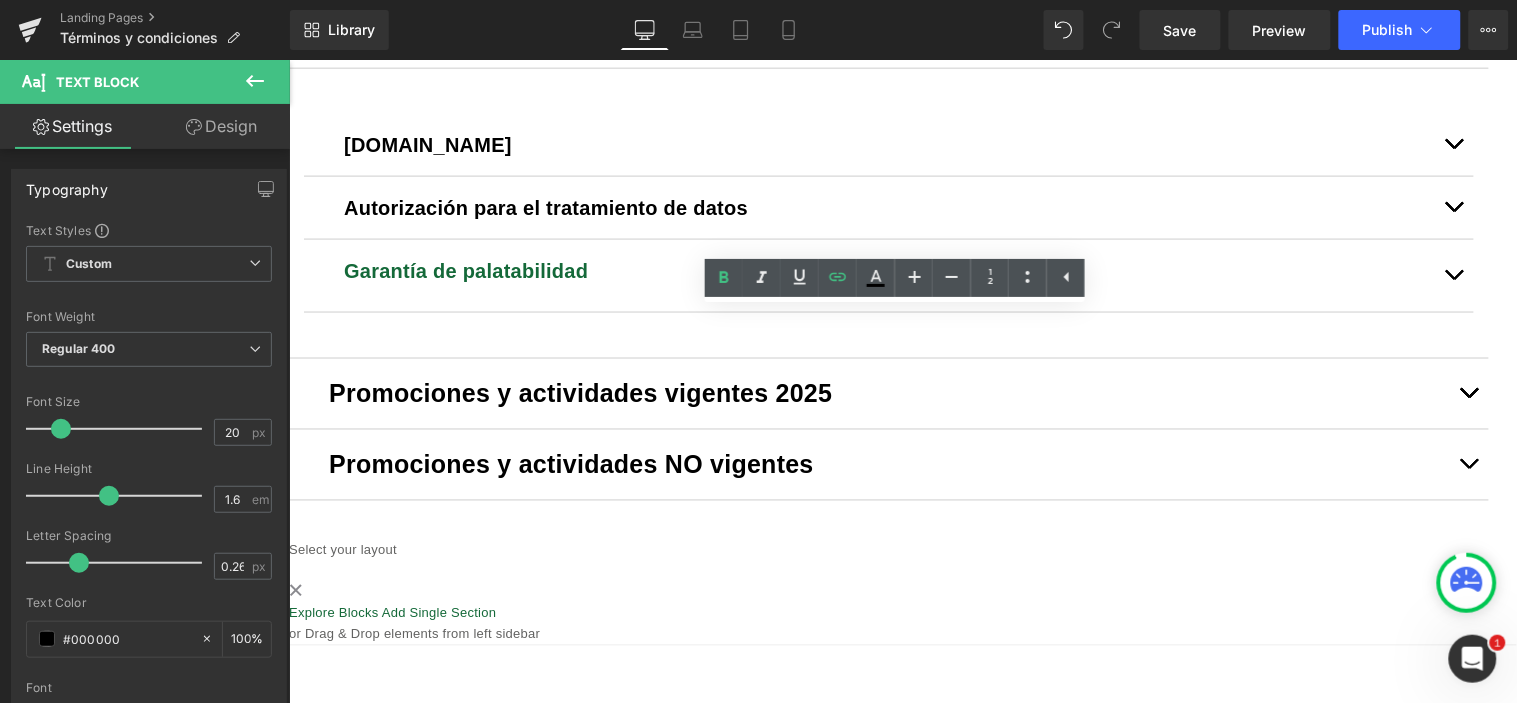 click on "[DOMAIN_NAME]
Text Block
Bienvenido al sitio de comercio electrónico de Tierragro,
[DOMAIN_NAME], en adelante “El Sitio”, constituido bajo las leyes colombianas,
cuya actividad principal es permitir la exhibición y comercialización de
productos y servicios para su adquisición en línea por los consumidores
ubicados en la [GEOGRAPHIC_DATA], en adelante “Los clientes” o “Los
usuarios”. [DOMAIN_NAME] es controlado y operado por [PERSON_NAME] Y [PERSON_NAME] S.
A. S., sociedad comercial domiciliada en la [GEOGRAPHIC_DATA]. Cualquier reclamo en relación con el uso del Sitio y el
material en él contenido está regulado por las leyes colombianas. SUGERENCIA: NUESTROS DATOS 5. Productos" at bounding box center [888, 212] 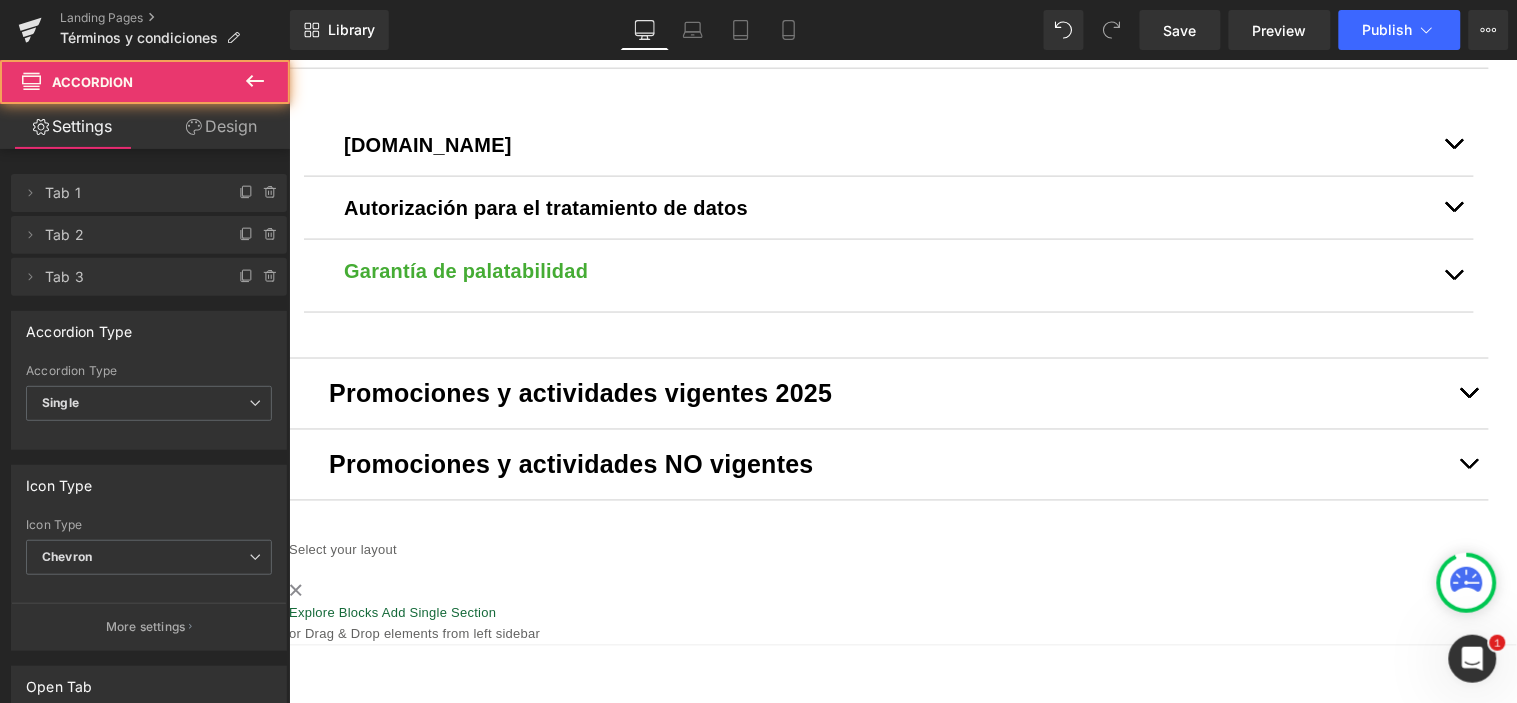click on "Garantía de palatabilidad" at bounding box center (465, 270) 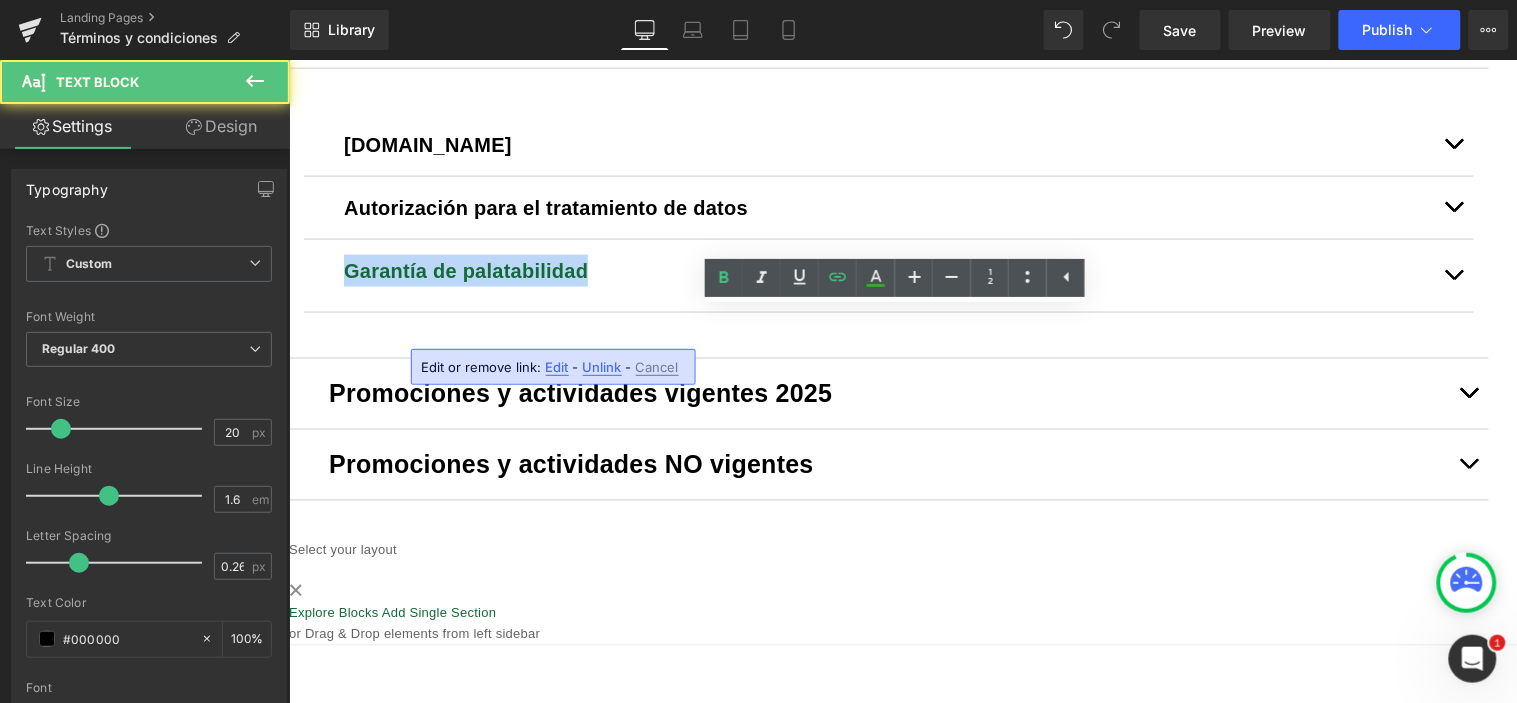 drag, startPoint x: 638, startPoint y: 323, endPoint x: 303, endPoint y: 330, distance: 335.07312 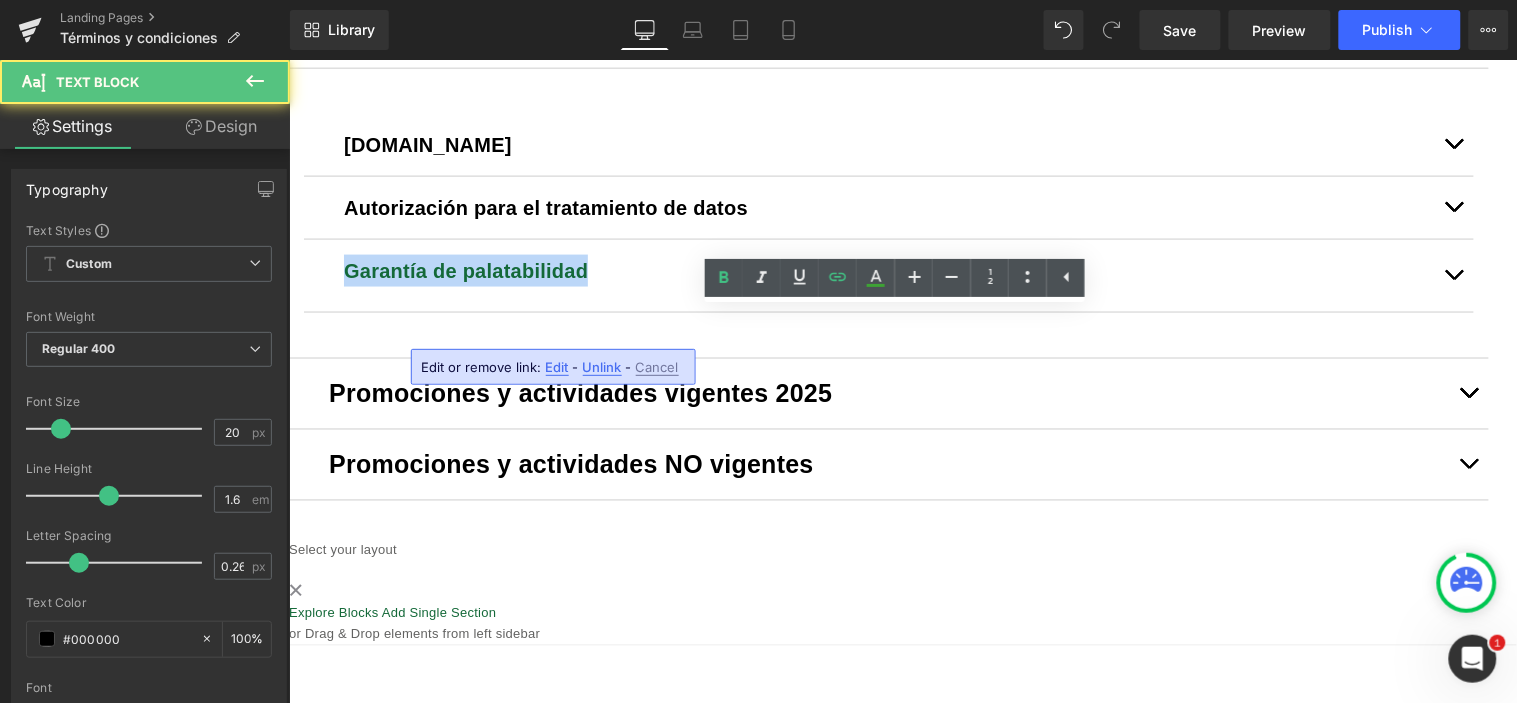 click on "Términos y condiciones generales
Text Block
[DOMAIN_NAME]
Text Block
[DOMAIN_NAME] es controlado y operado por [PERSON_NAME] Y [PERSON_NAME] S.
A. S., sociedad comercial domiciliada en la [GEOGRAPHIC_DATA]. SUGERENCIA: A continuación, los Términos y condiciones: NUESTROS DATOS [EMAIL_ADDRESS][DOMAIN_NAME] 2. Capacidad del Usuario" at bounding box center [888, 249] 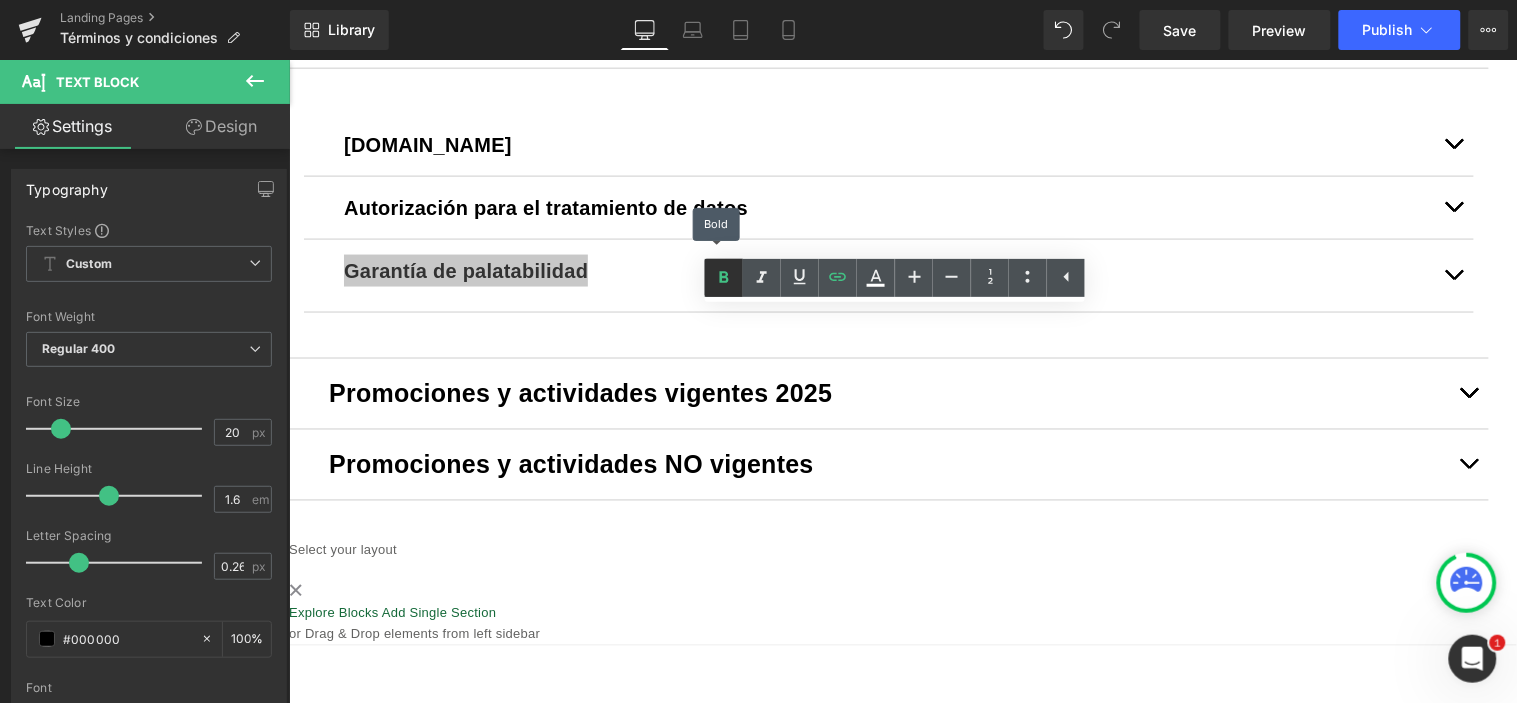 click 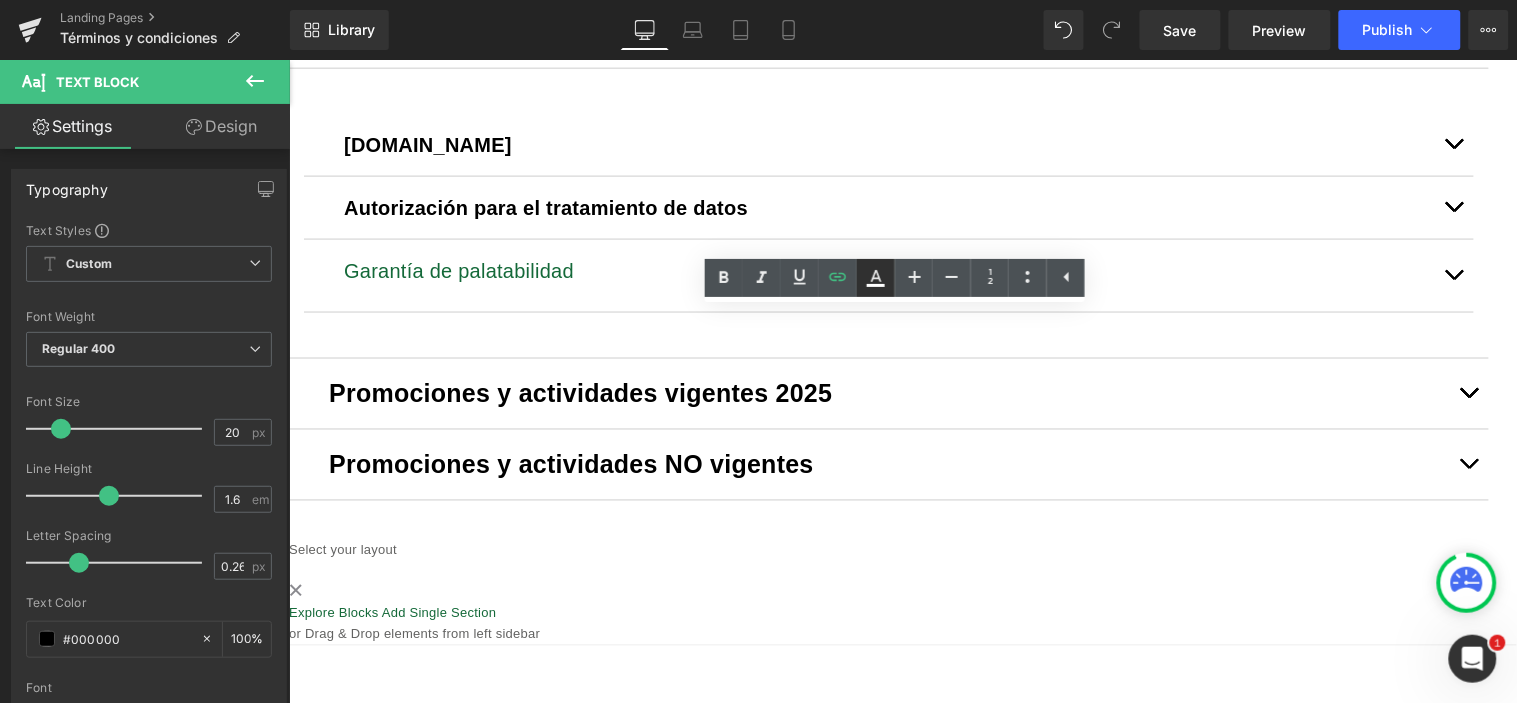 click 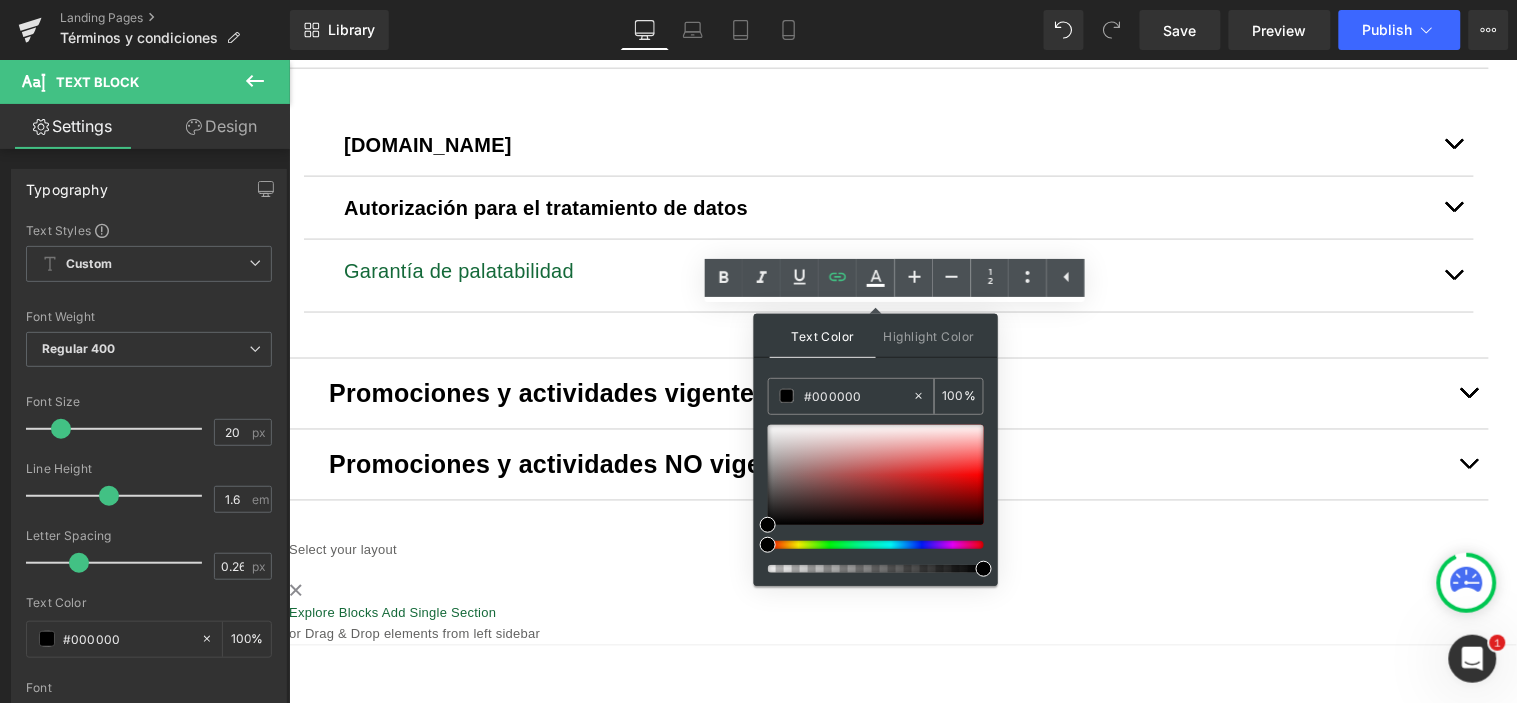click at bounding box center [787, 396] 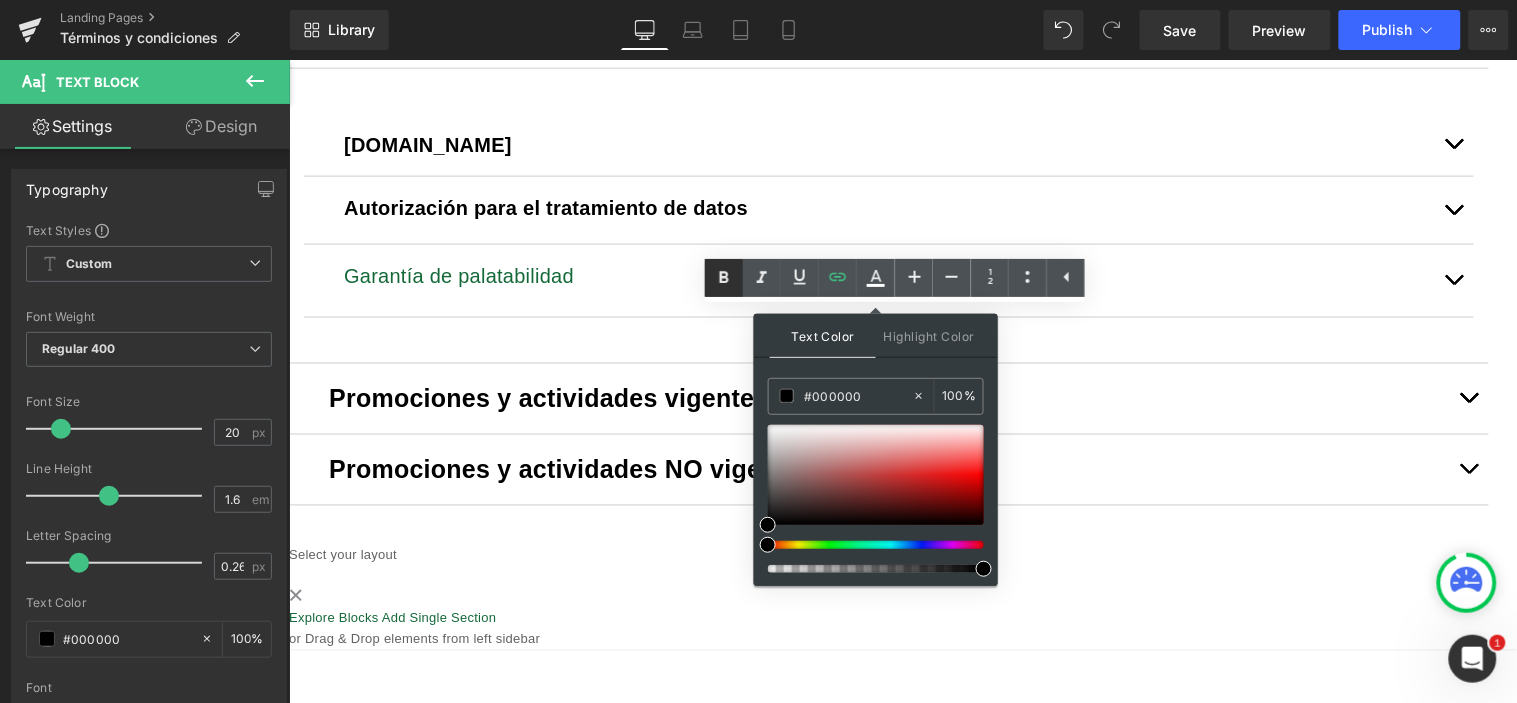click 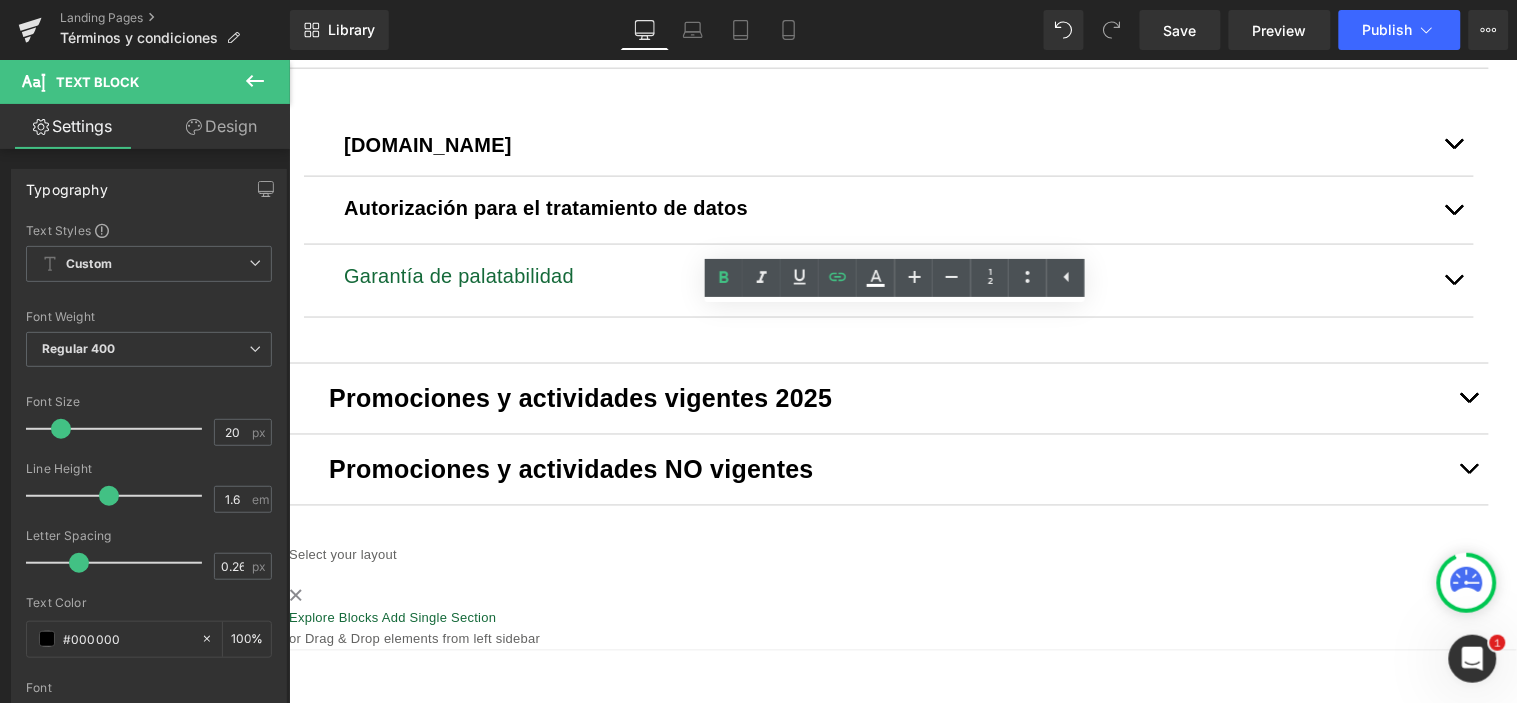 click on "Garantía de palatabilidad
Text Block" at bounding box center (888, 280) 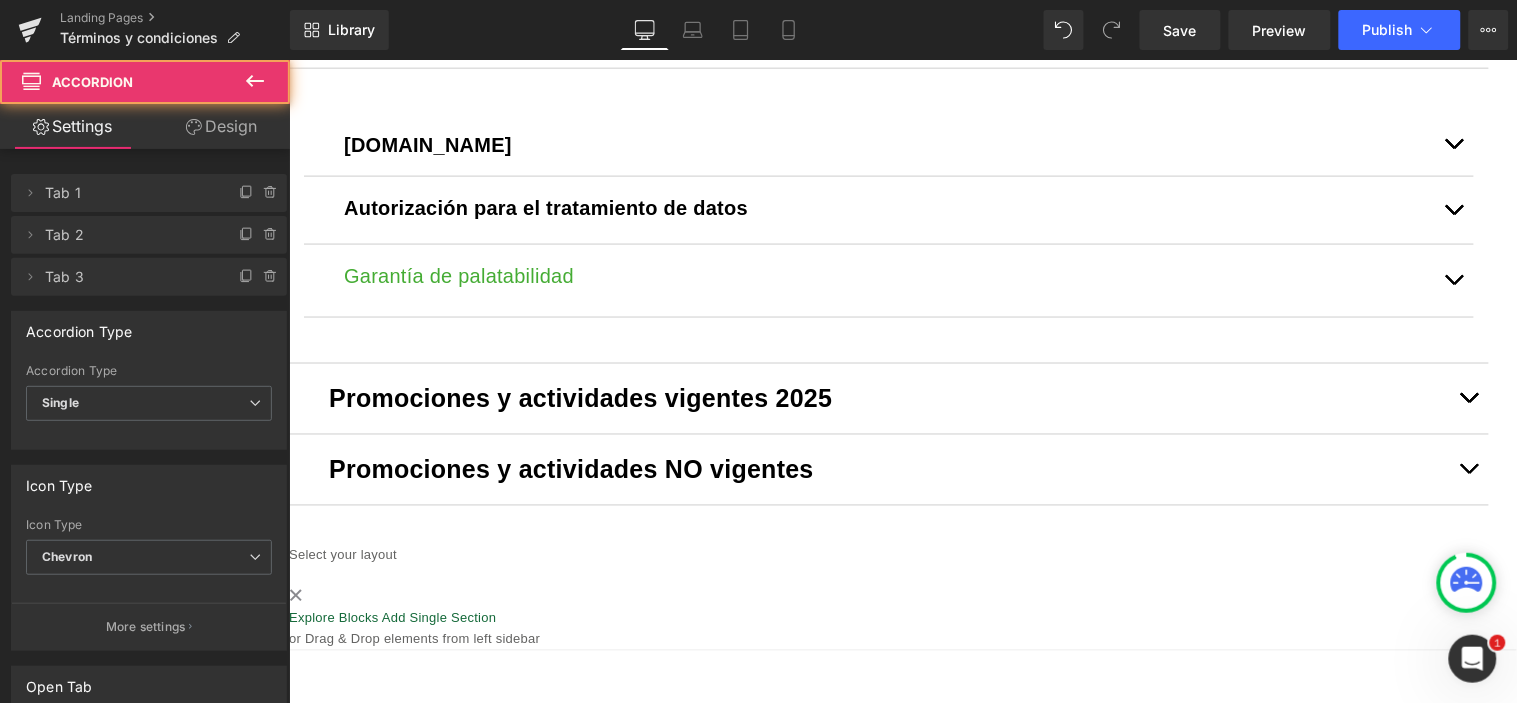 click on "Garantía de palatabilidad" at bounding box center [458, 275] 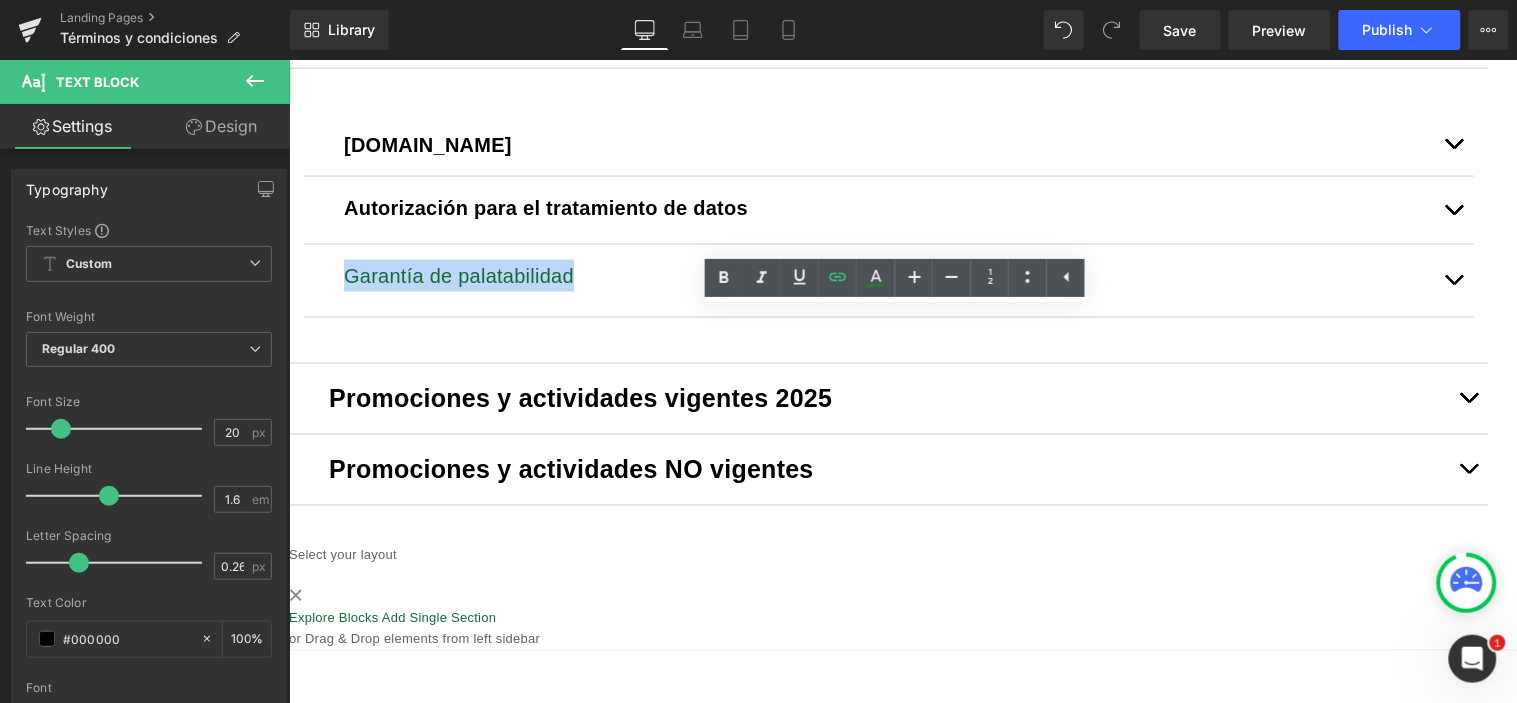 drag, startPoint x: 617, startPoint y: 322, endPoint x: 341, endPoint y: 339, distance: 276.52304 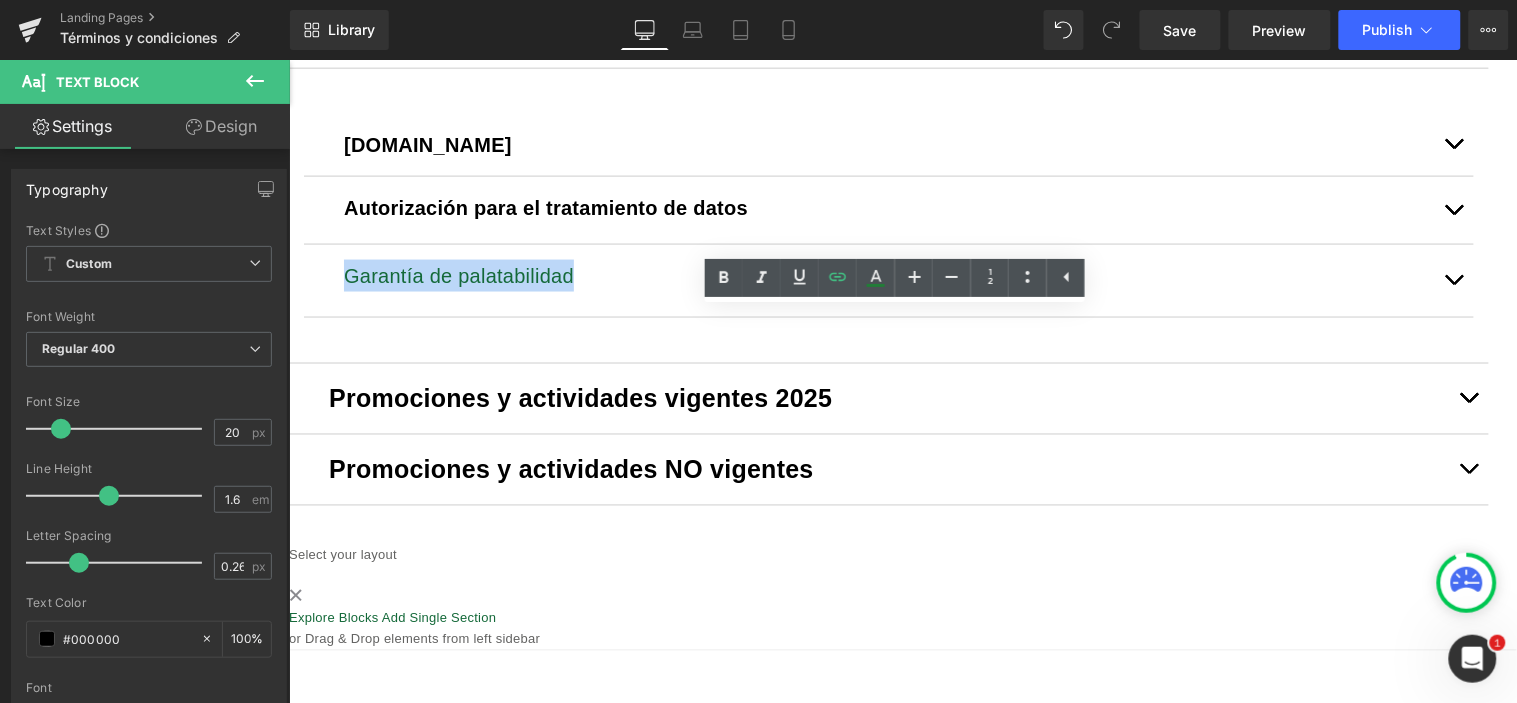 click on "Garantía de palatabilidad
Text Block" at bounding box center [888, 280] 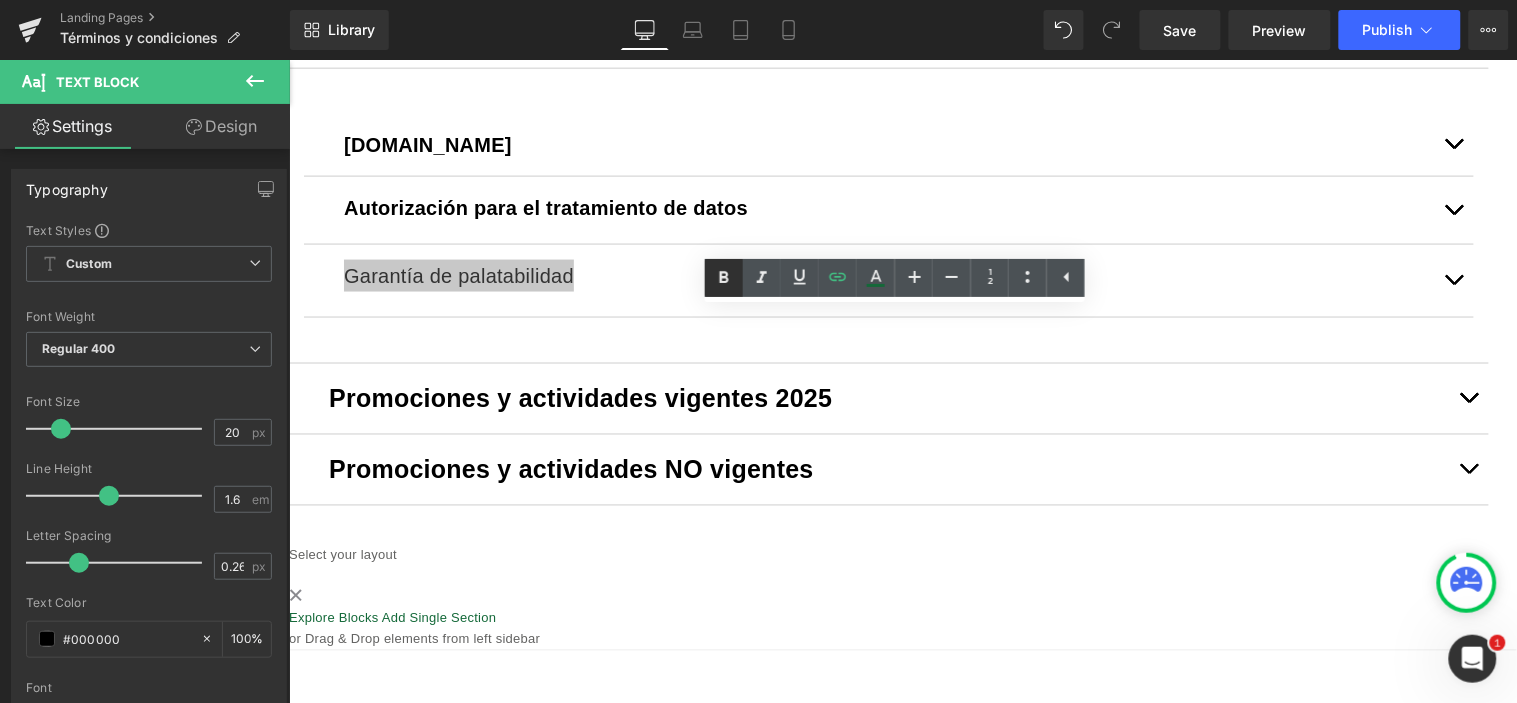 click 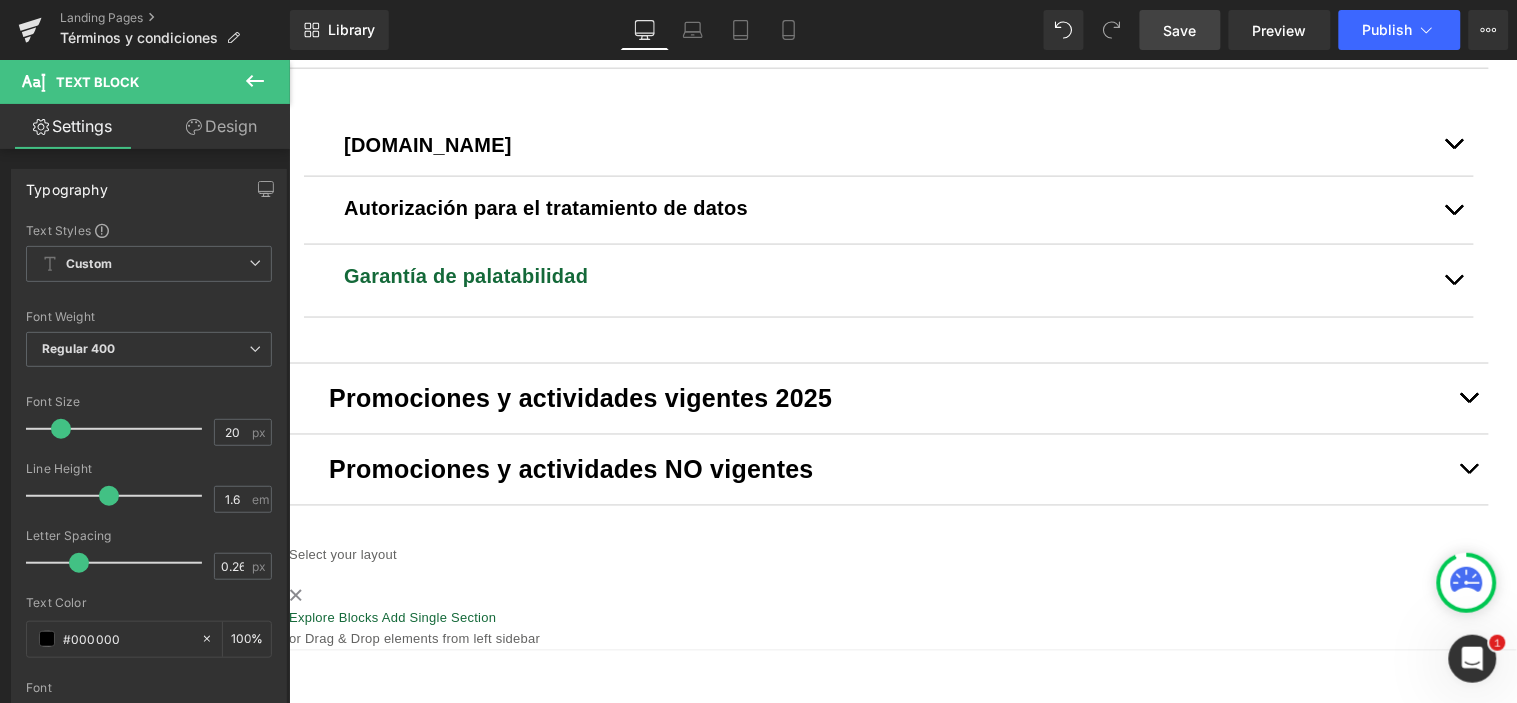 click on "Save" at bounding box center (1180, 30) 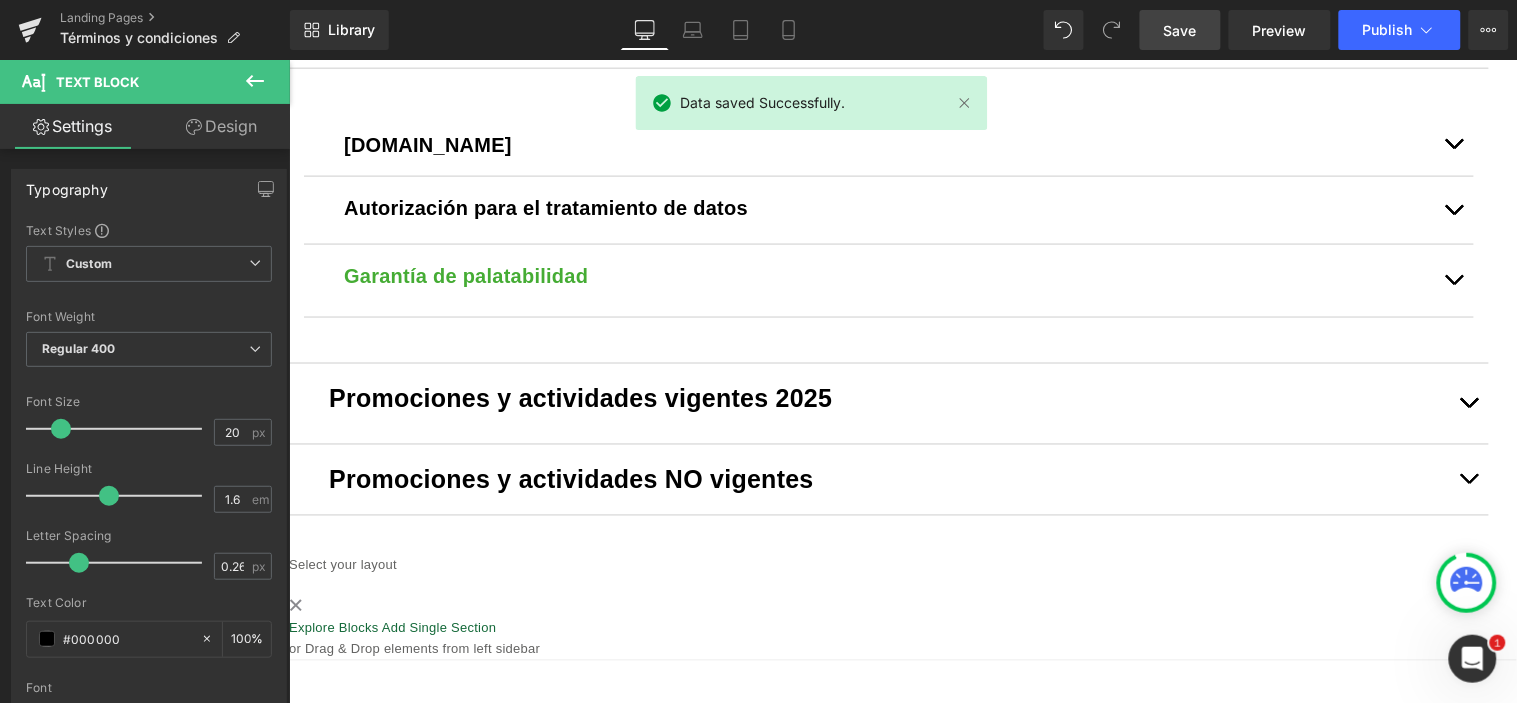 click on "Garantía de palatabilidad" at bounding box center [465, 275] 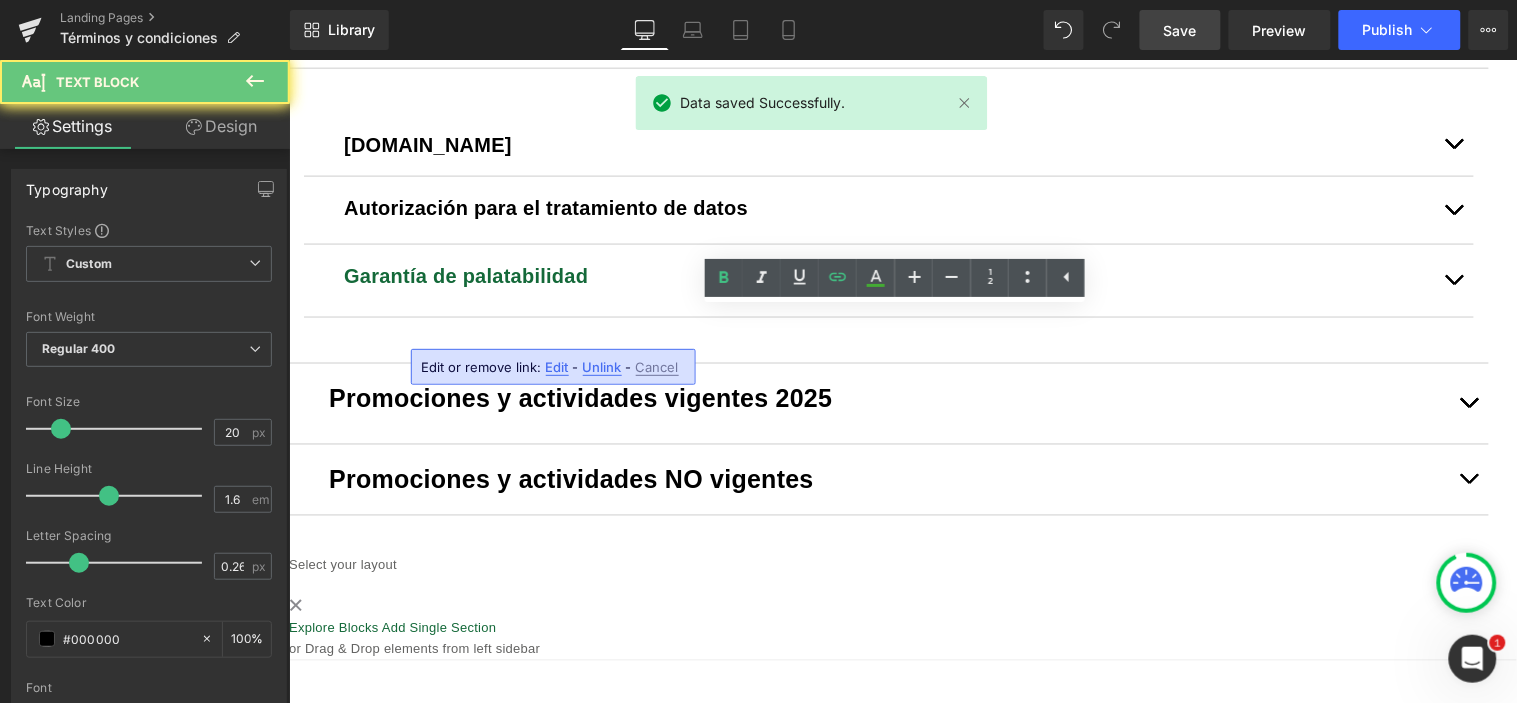 click on "Garantía de palatabilidad" at bounding box center (888, 275) 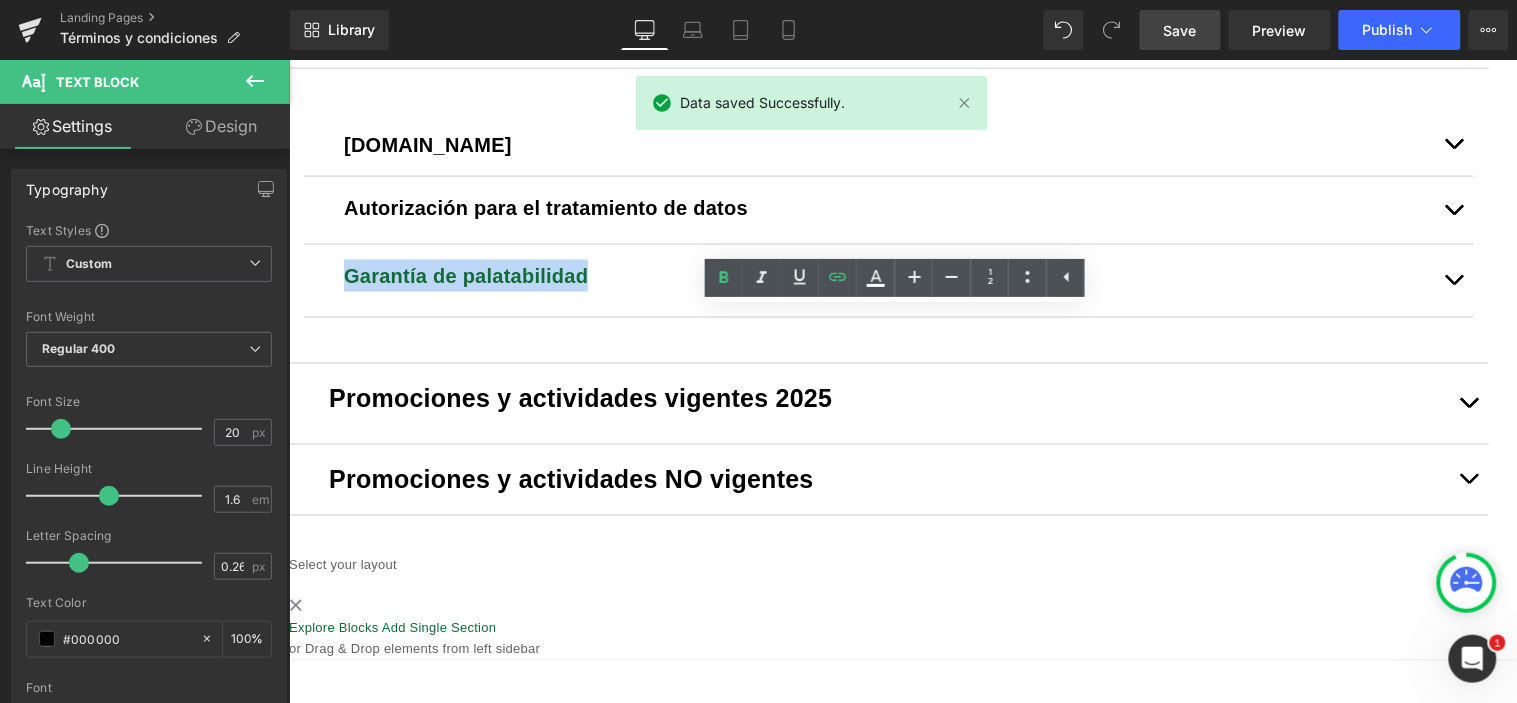 drag, startPoint x: 603, startPoint y: 317, endPoint x: 299, endPoint y: 291, distance: 305.1098 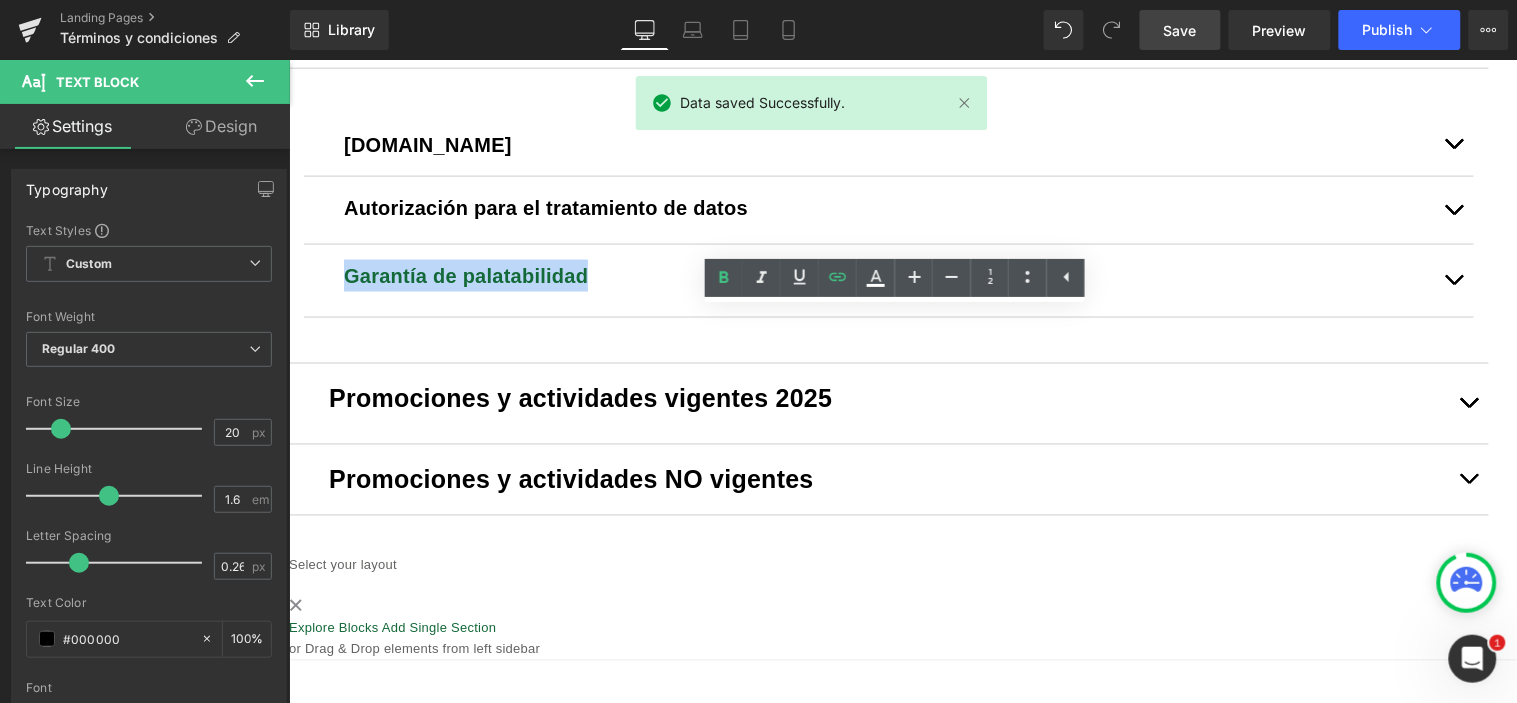 click on "Términos y condiciones generales
Text Block
[DOMAIN_NAME]
Text Block
[DOMAIN_NAME] es controlado y operado por [PERSON_NAME] Y [PERSON_NAME] S.
A. S., sociedad comercial domiciliada en la [GEOGRAPHIC_DATA]. SUGERENCIA: A continuación, los Términos y condiciones: NUESTROS DATOS [EMAIL_ADDRESS][DOMAIN_NAME] 2. Capacidad del Usuario" at bounding box center (888, 257) 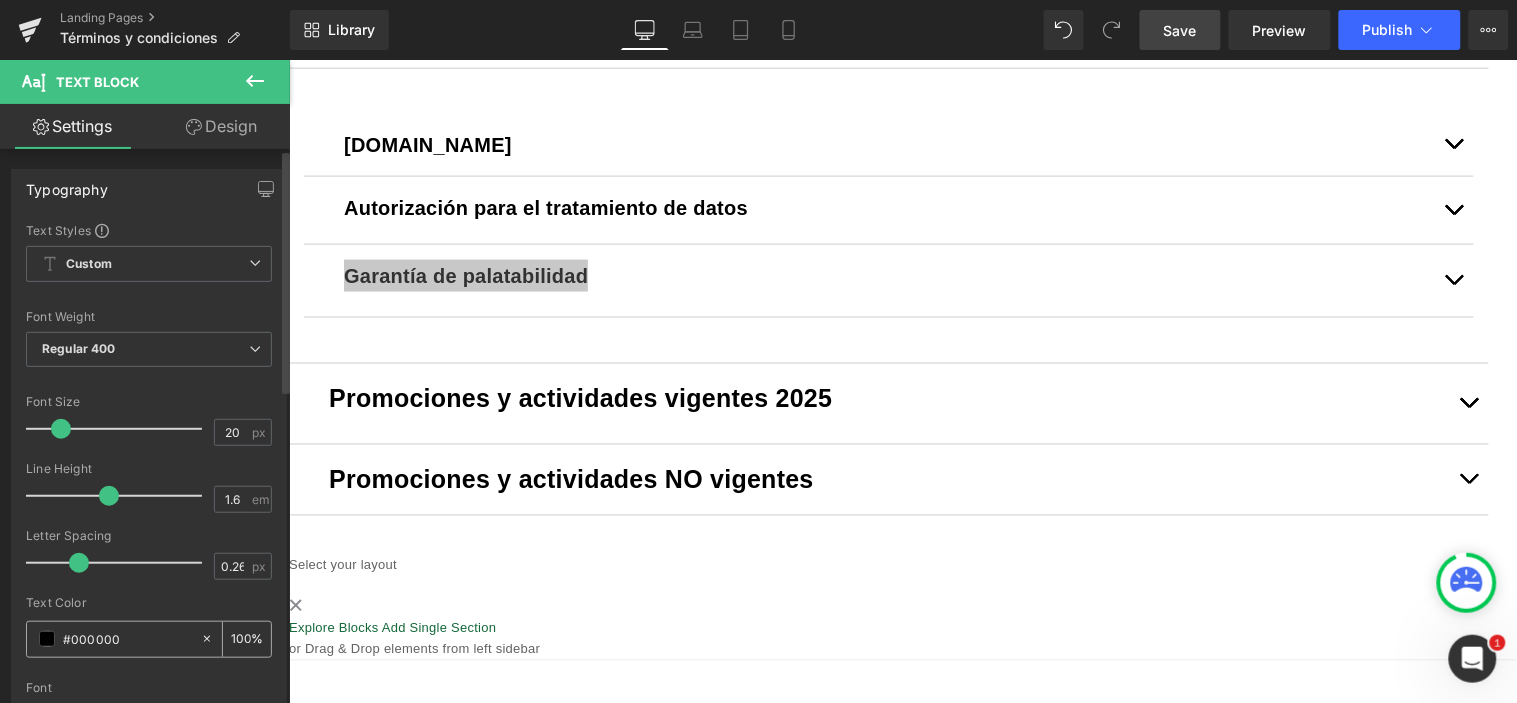 click at bounding box center (47, 639) 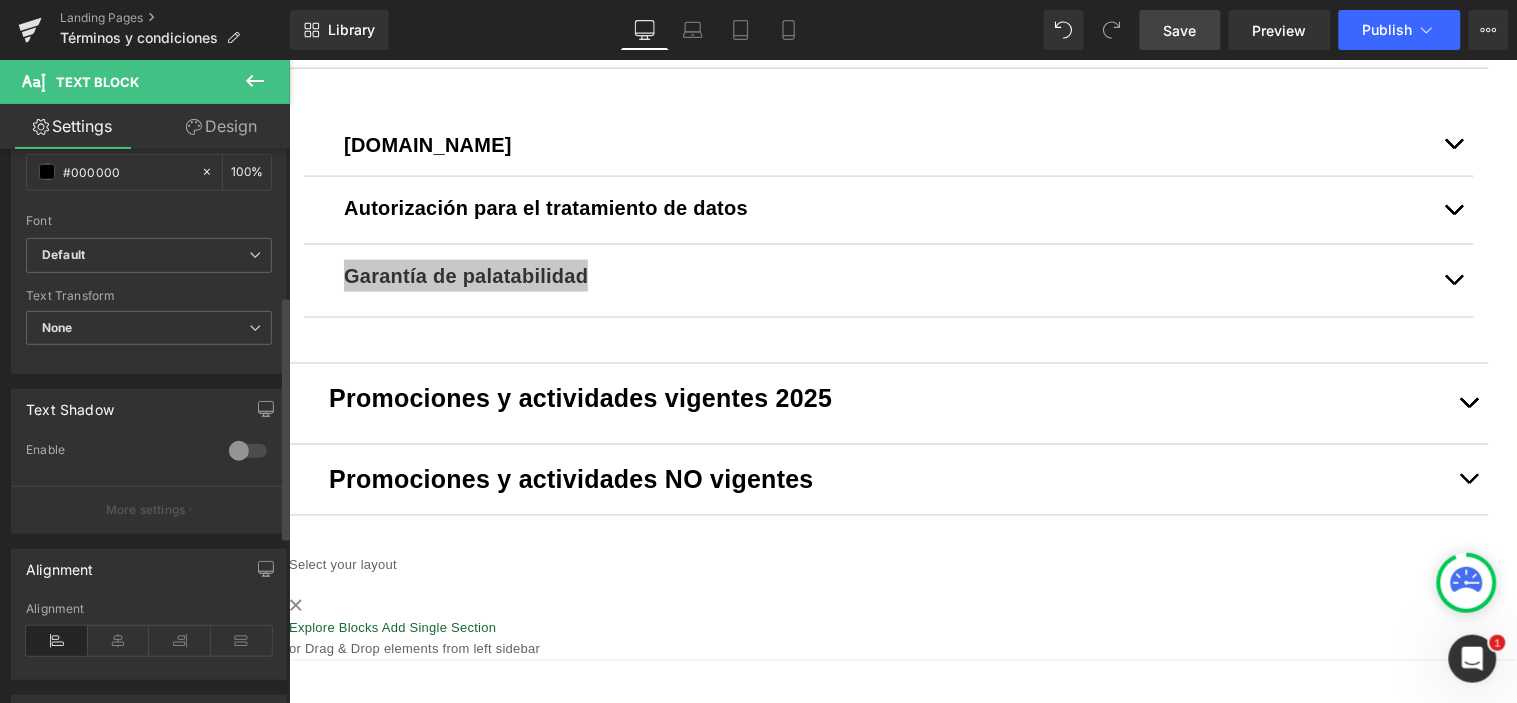 scroll, scrollTop: 555, scrollLeft: 0, axis: vertical 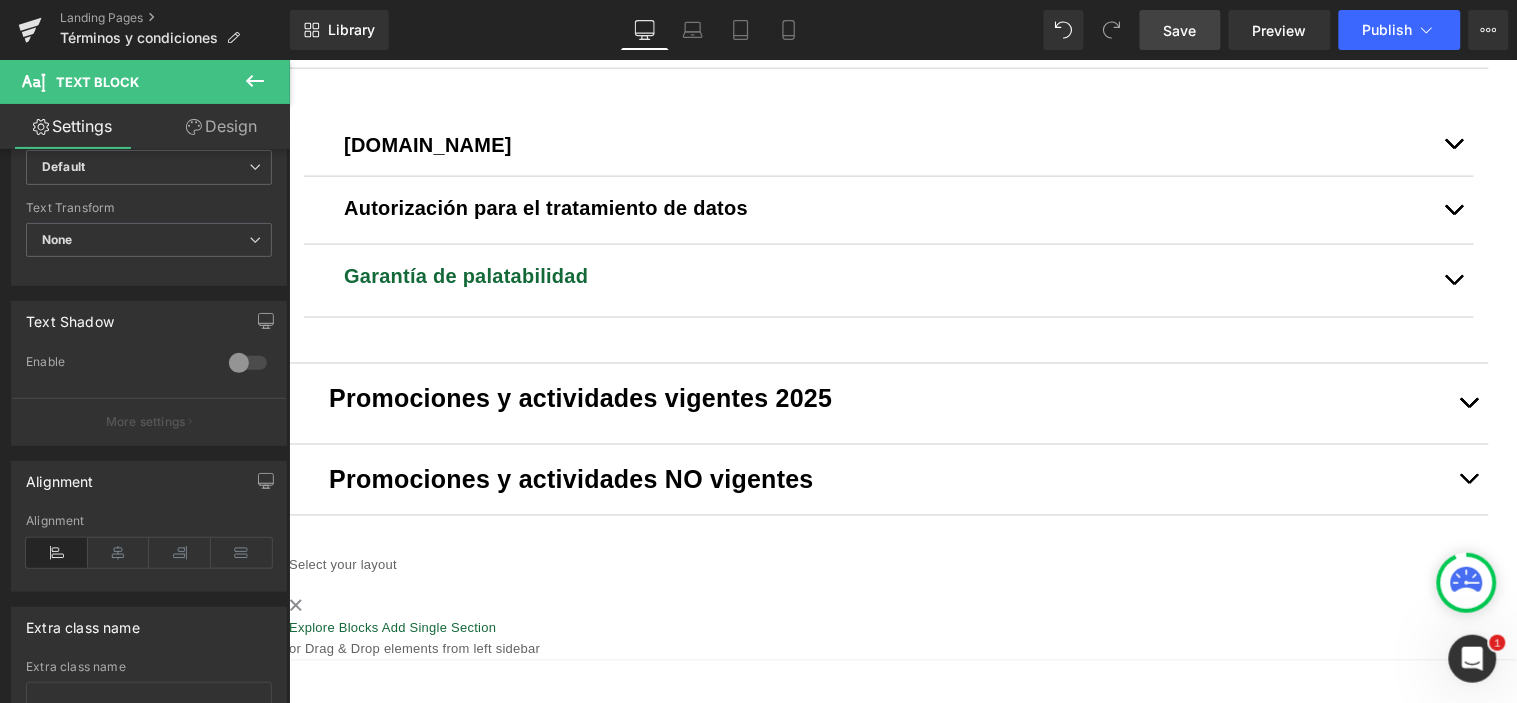 click on "Ir directamente al contenido   Envíos gratis en compras superiores a $195,000. [GEOGRAPHIC_DATA] y alrededores.[GEOGRAPHIC_DATA]. Tiendas físicas
Categorías  Perros Por etapa Ver todo Adulto Cachorro Mayor 7 años Alimento Ver todo Alimento húmedo Alimento seco Barras Dietas prescritas Holístico y Natural Snacks Farmacia Ver todo Analgésico Antibióticos Antidiarreicos Antiinflamatorios Dermatológicos Desparasitantes Fajas Suplementos Tranquilizantes Higiene Ver todo Baño Corte Cuidado oral Accesorios Ver todo Arnés / Collares Bozales Casas Camas Comederos Correas / Traillas Guacales Juguetes Placas y pines Ropa Marcas Ver todo Oven Baked Bravecto Bonnat Chunky Furminator Hills Nexgard Wellness Zeedog Necesidades🐶 Botiquín Emergencias 🏥 Esquema de vacunación 💉 Peluquería ✂️ Perros senior👴 Regalos 🎁 Peluquería ✂️ Gatos Etapa Ver todo Adulto Cachorro Mayor 7 años Alimento Ver todo Alimento seco Alimento húmedo Barras Dietas prescritas Holístico y natural Premiun Baño" at bounding box center [902, 311] 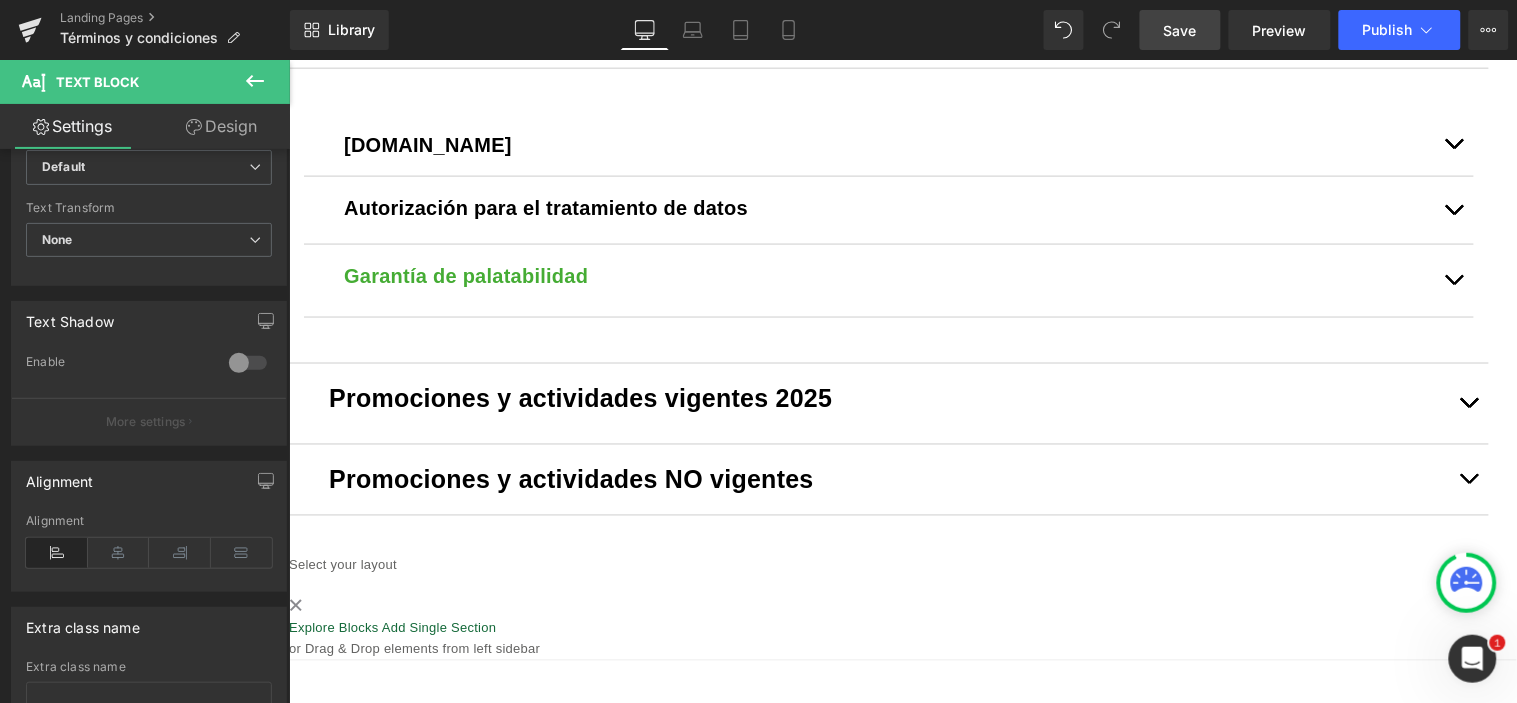 click on "Garantía de palatabilidad" at bounding box center (465, 275) 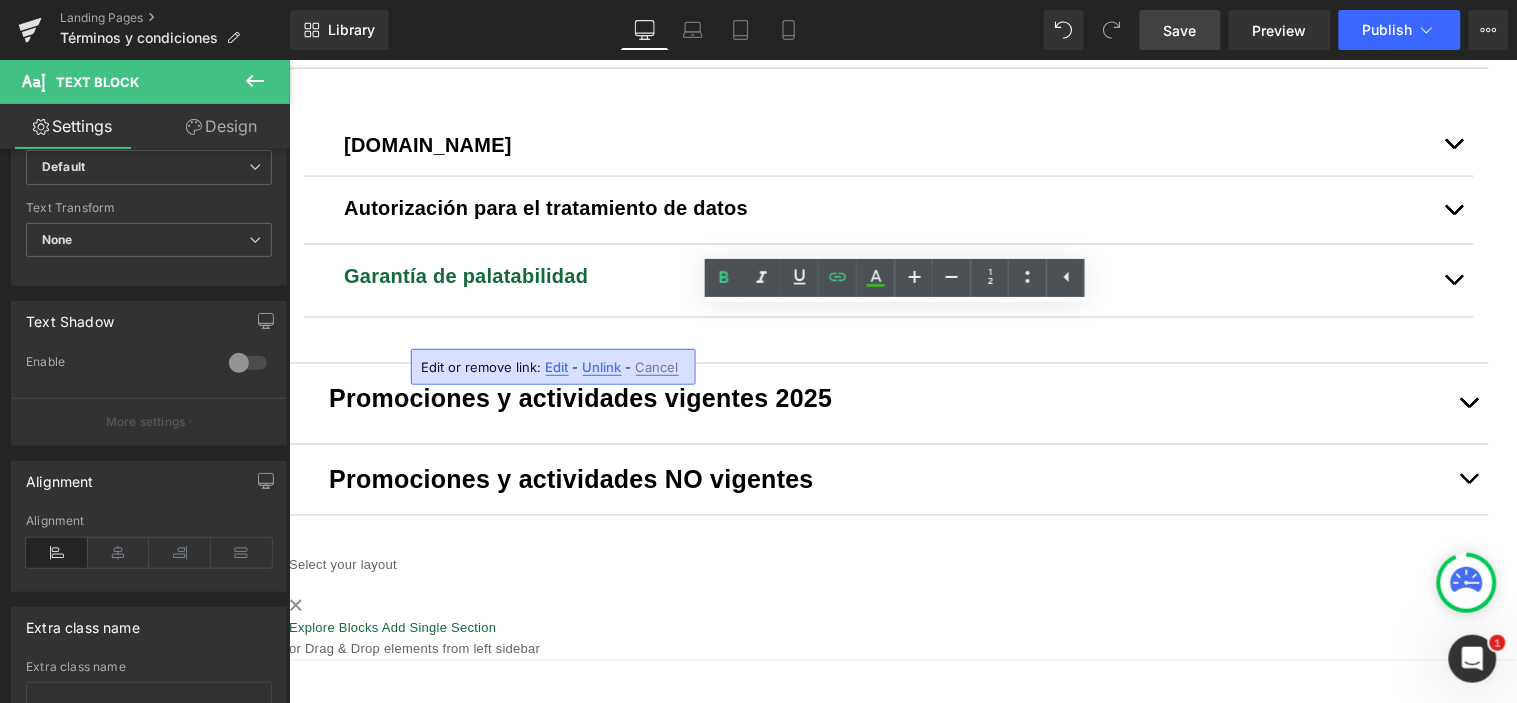 click on "Unlink" at bounding box center (602, 367) 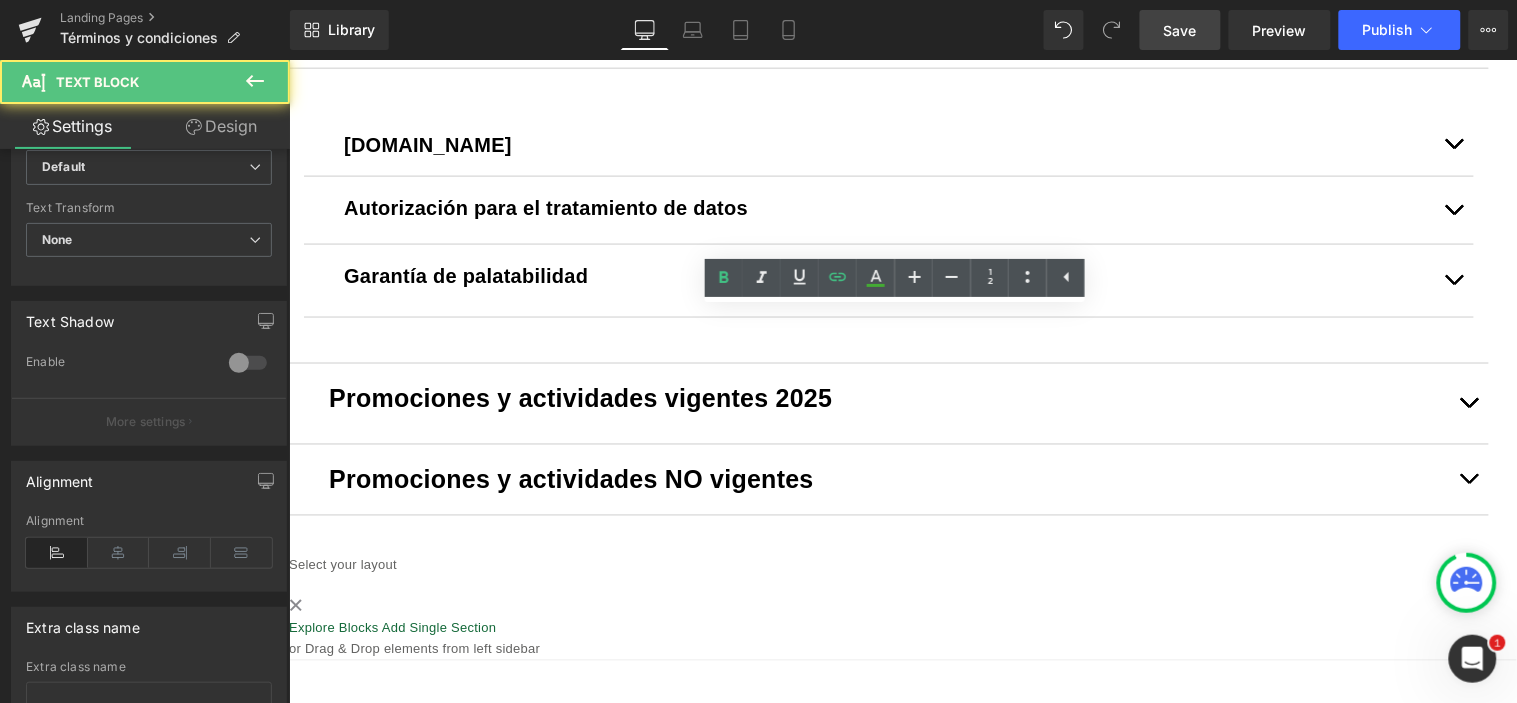 click on "Garantía de palatabilidad" at bounding box center (888, 275) 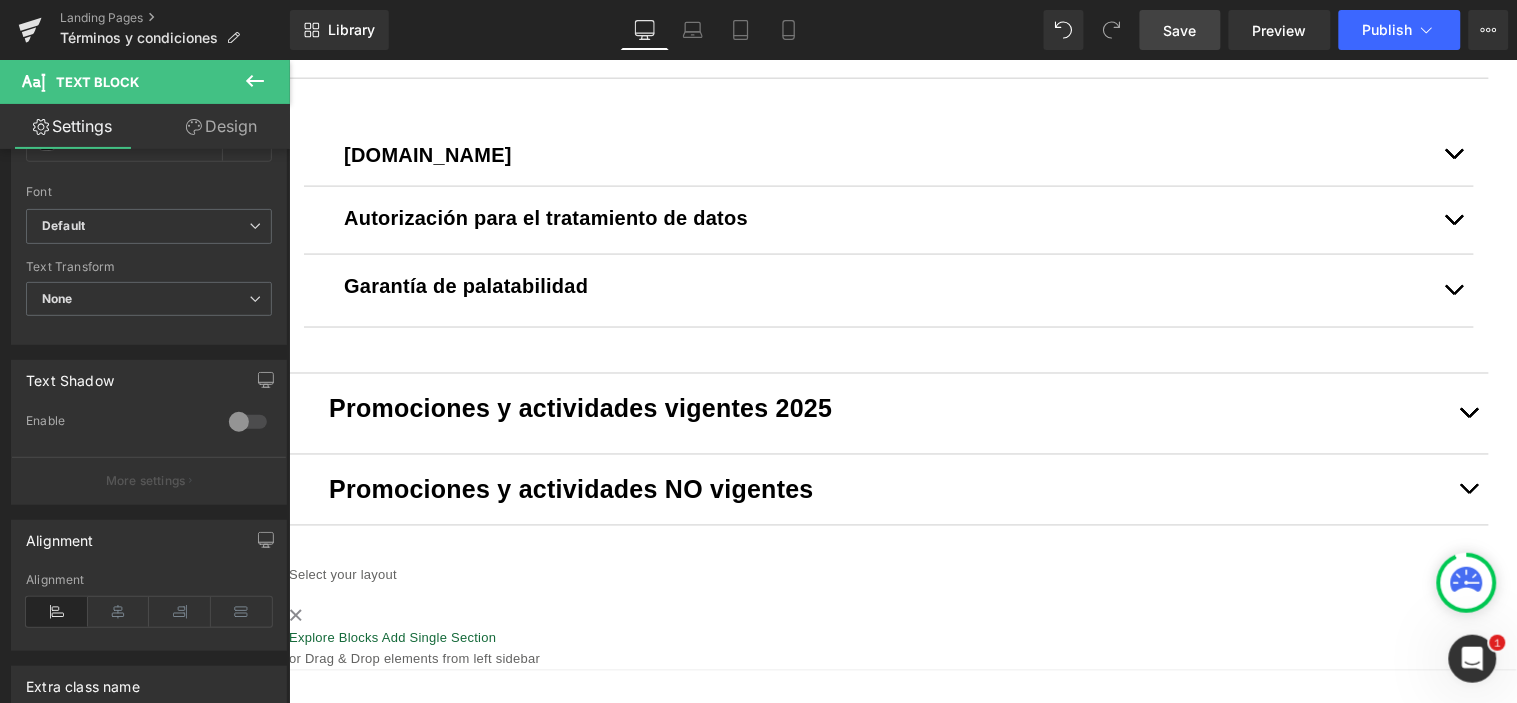 scroll, scrollTop: 444, scrollLeft: 0, axis: vertical 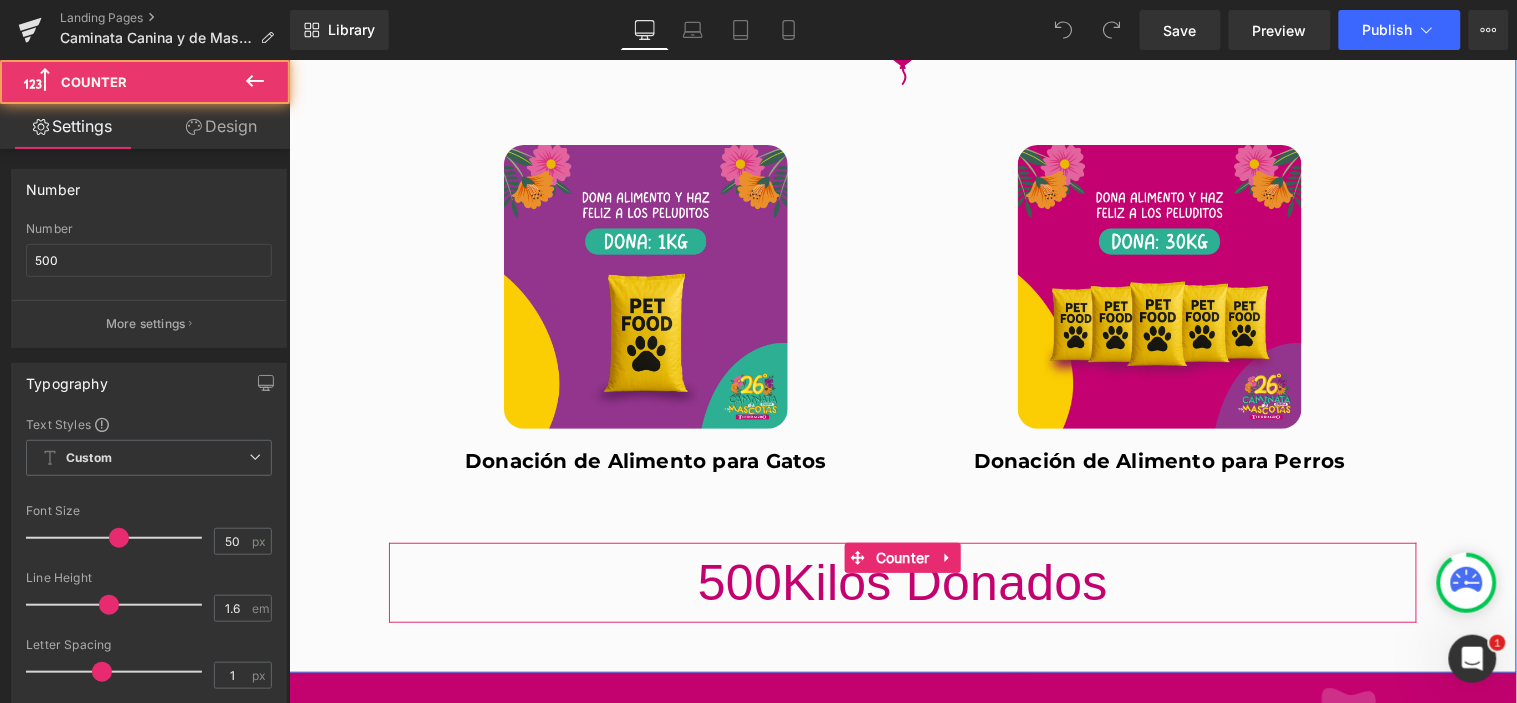 click on "500  Kilos Donados" at bounding box center [902, 582] 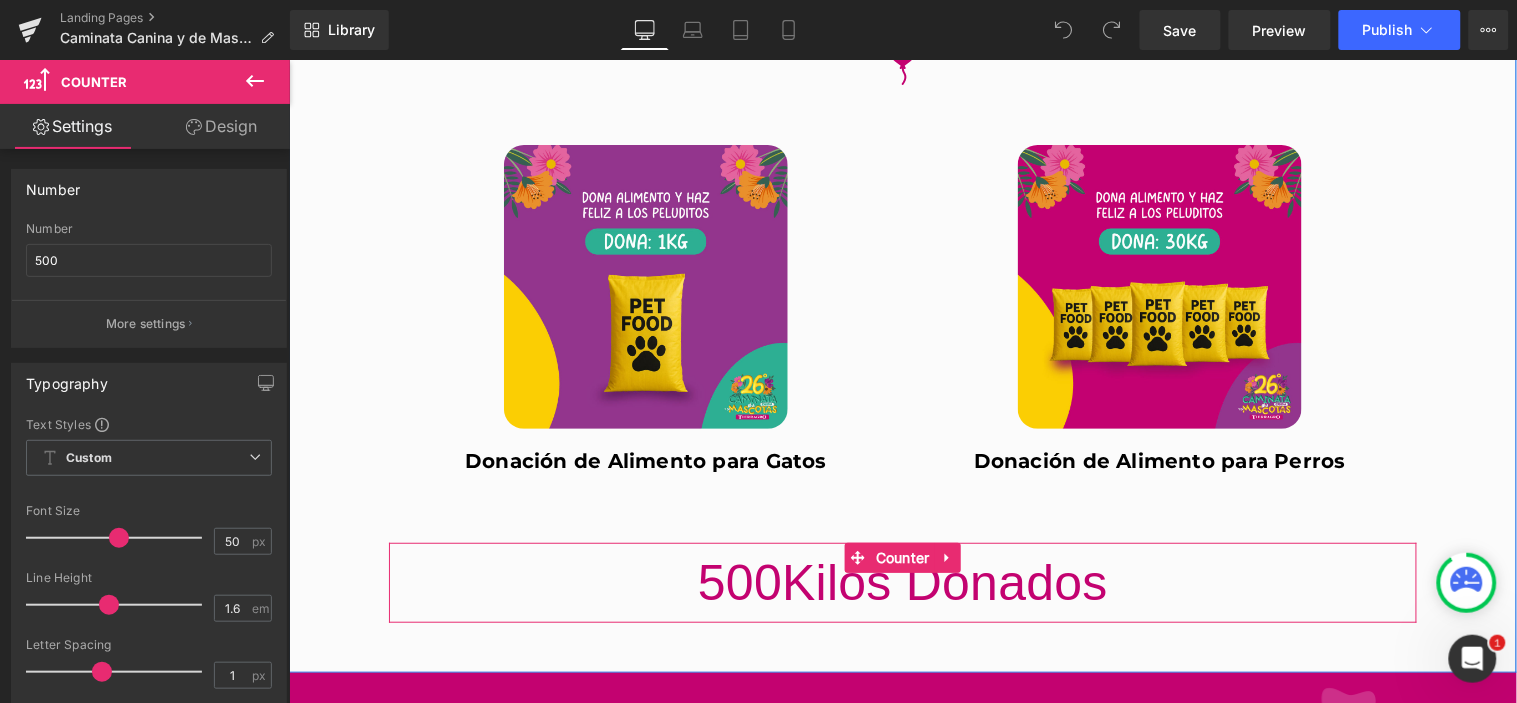 click on "500" at bounding box center [739, 582] 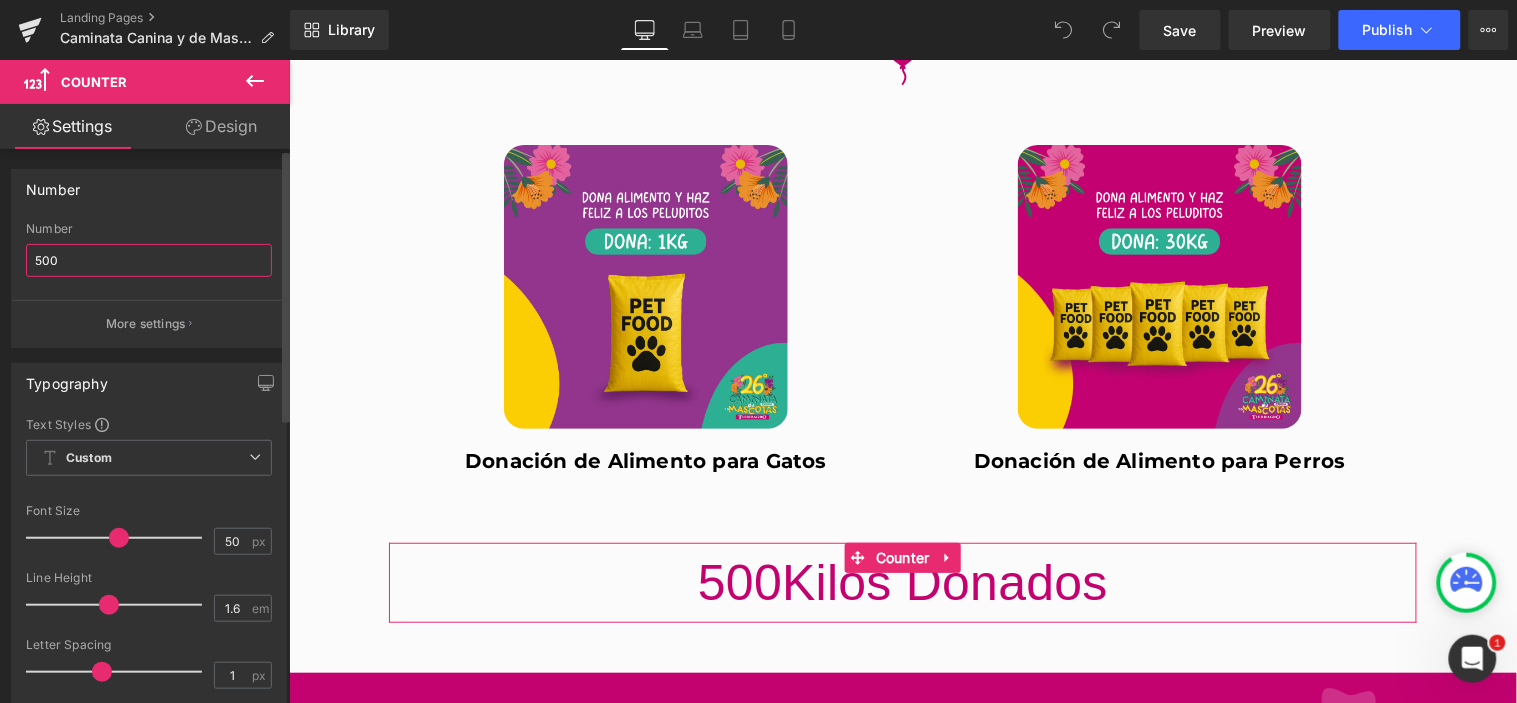 click on "500" at bounding box center (149, 260) 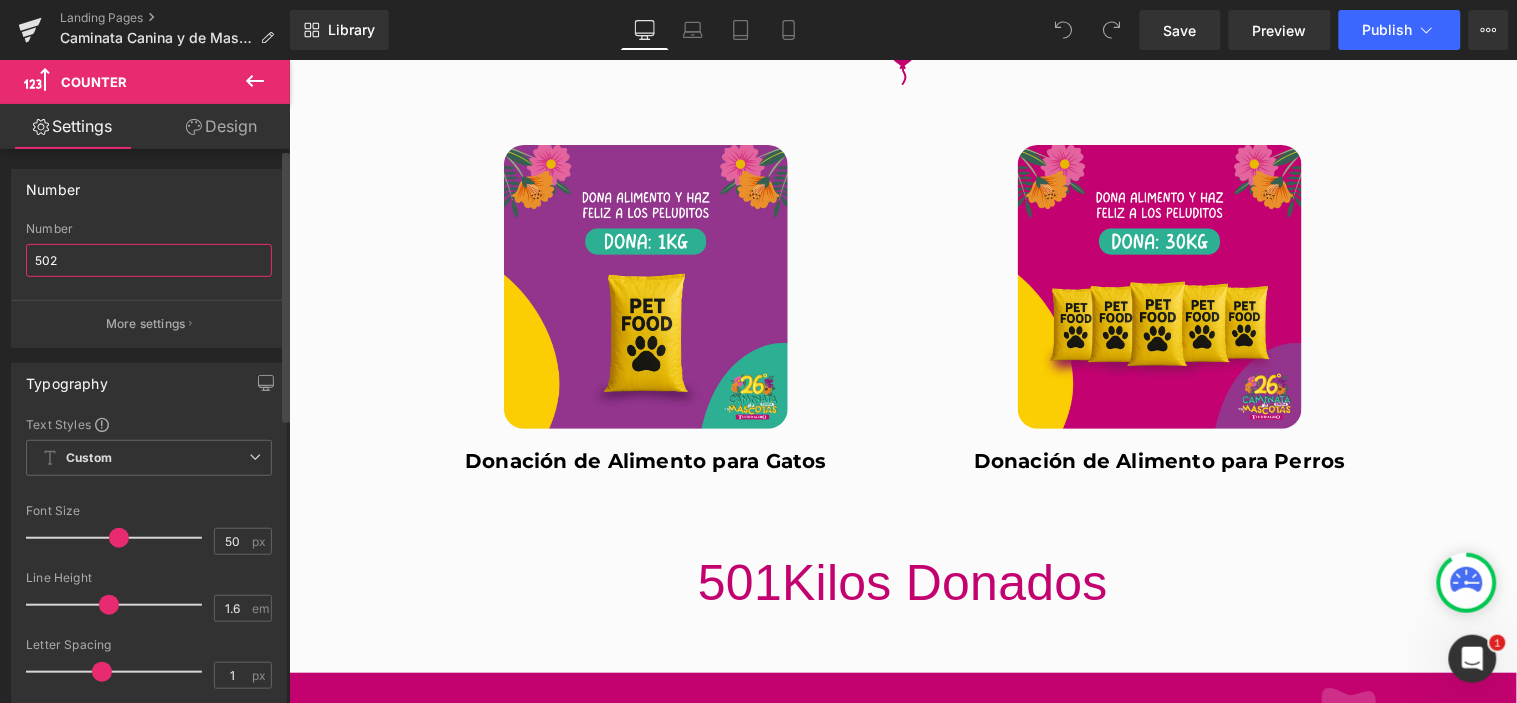 type on "502" 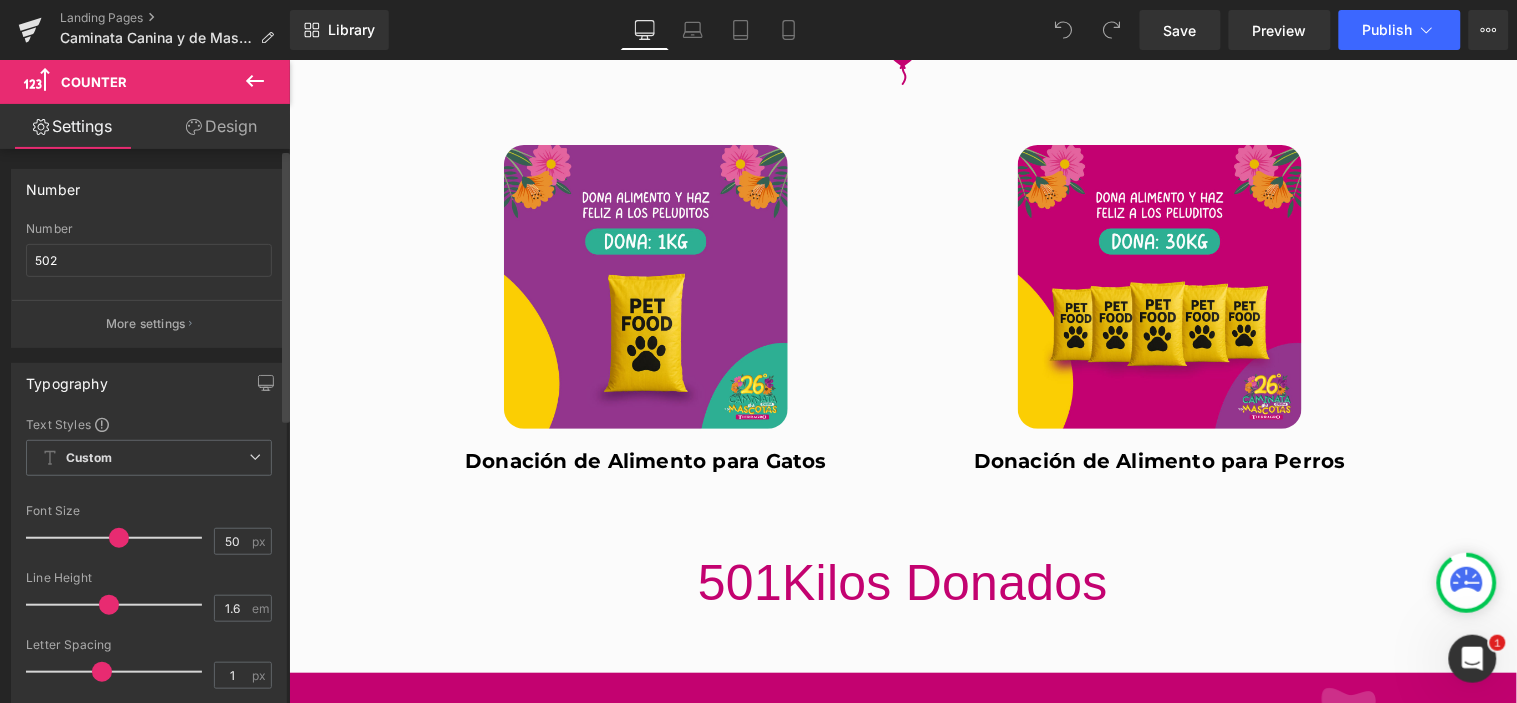 click on "Number" at bounding box center [149, 189] 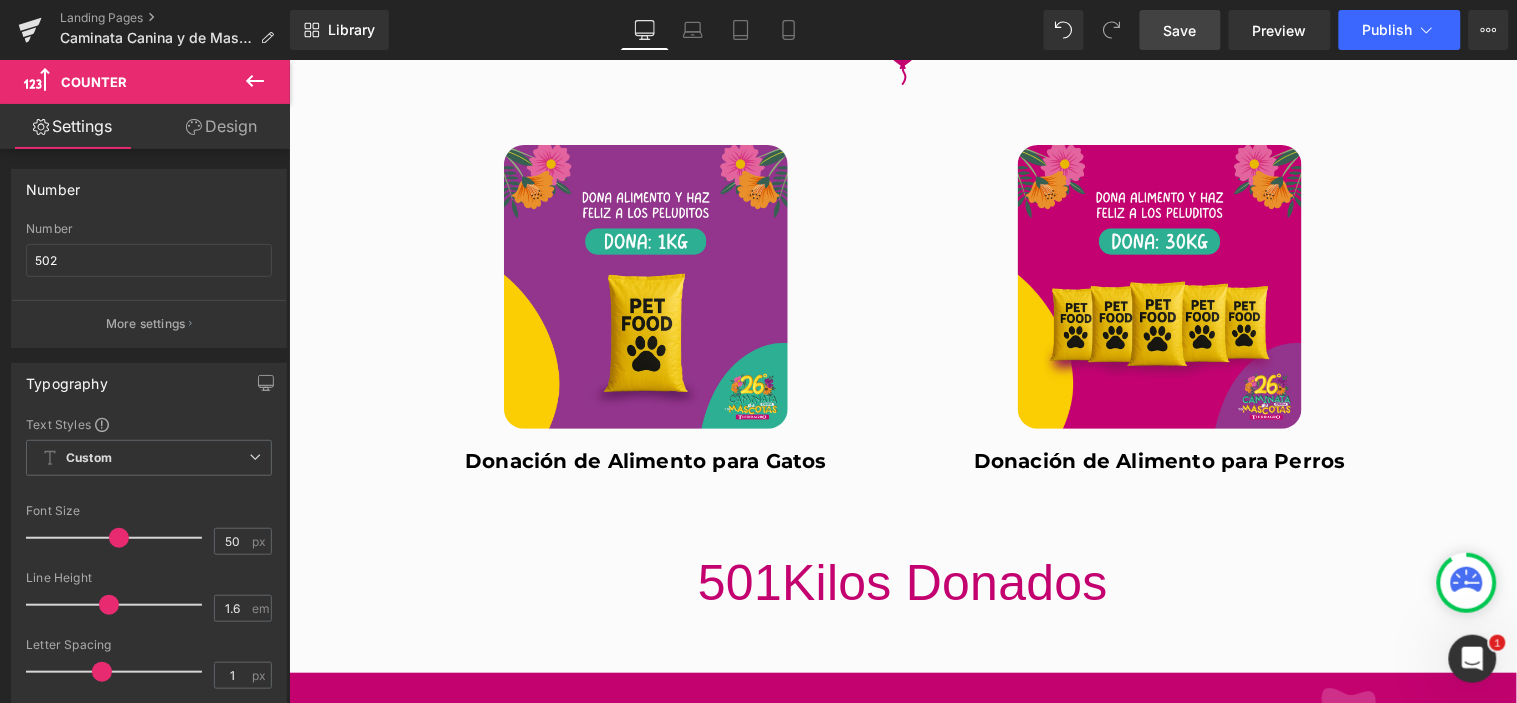 click on "Save" at bounding box center [1180, 30] 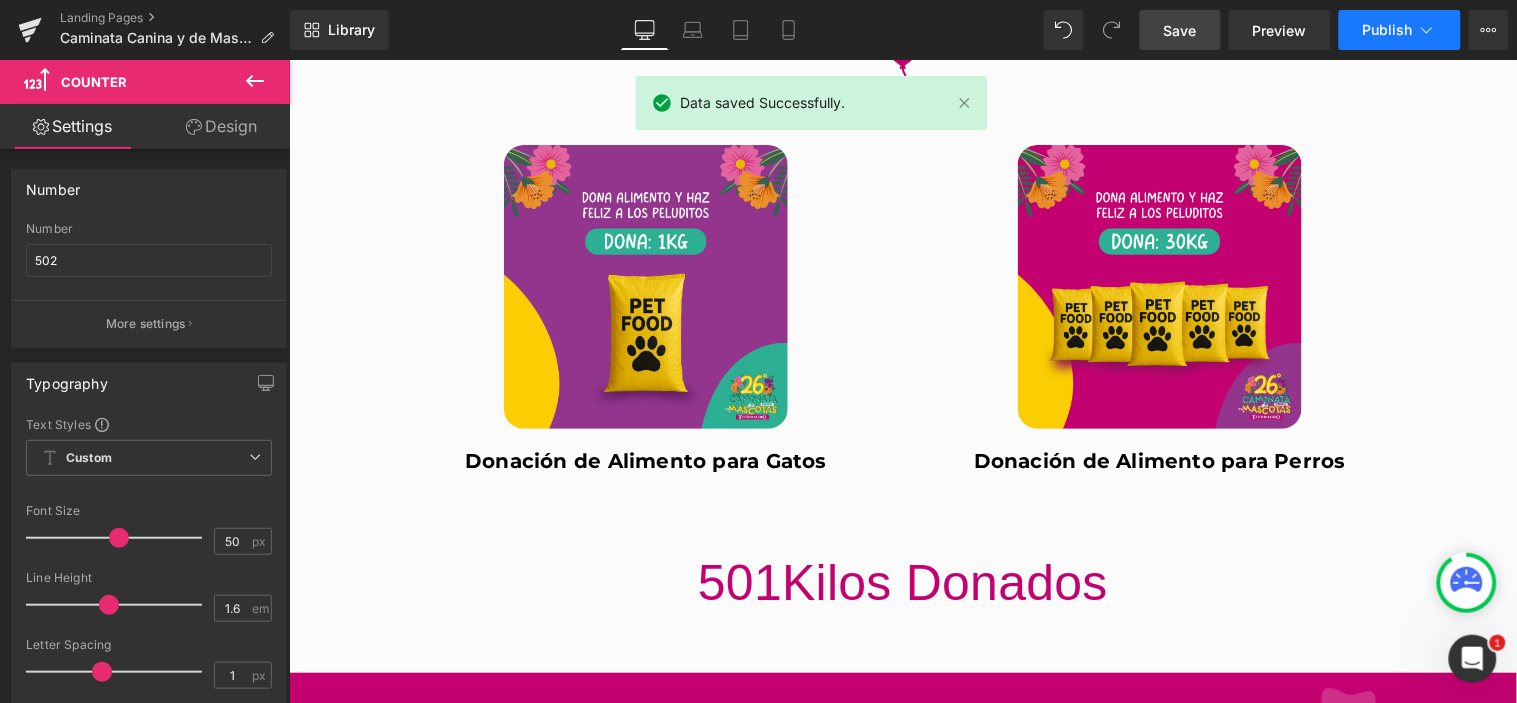click on "Publish" at bounding box center (1400, 30) 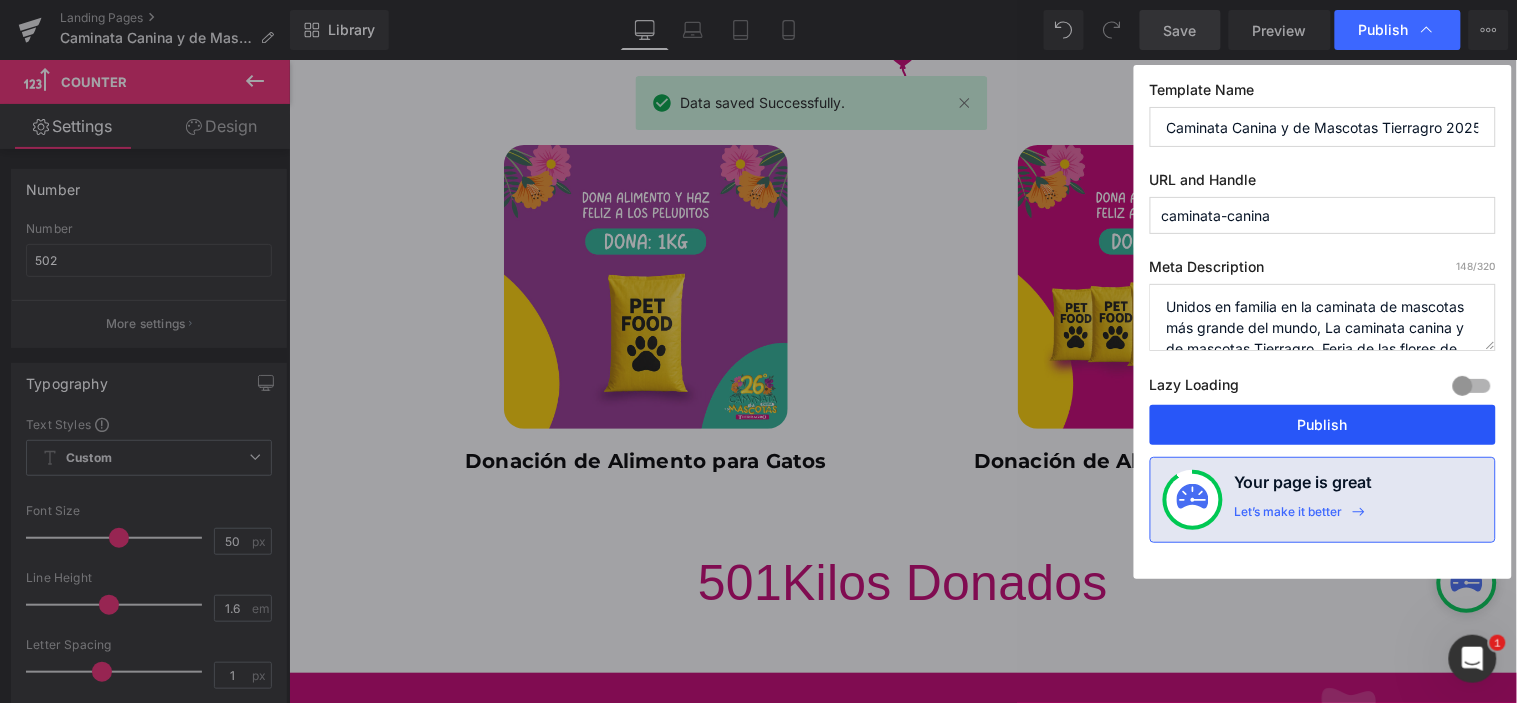 click on "Publish" at bounding box center (1323, 425) 